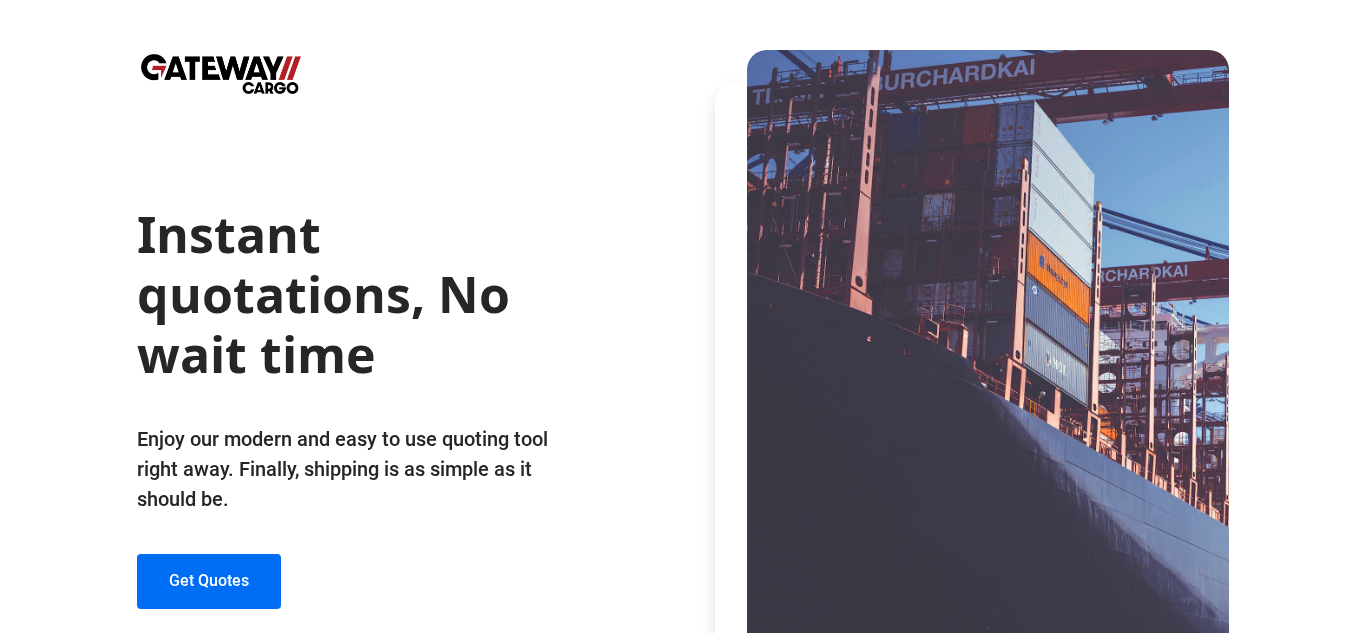 scroll, scrollTop: 0, scrollLeft: 0, axis: both 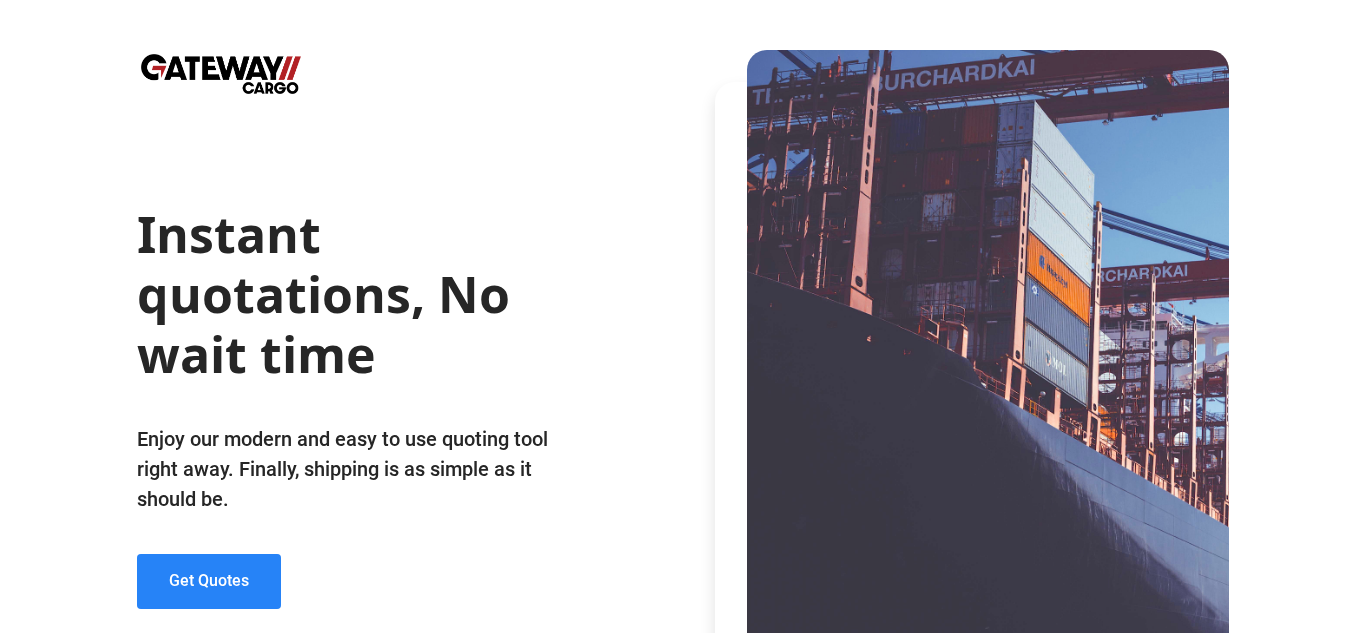 click on "Get Quotes" at bounding box center (209, 580) 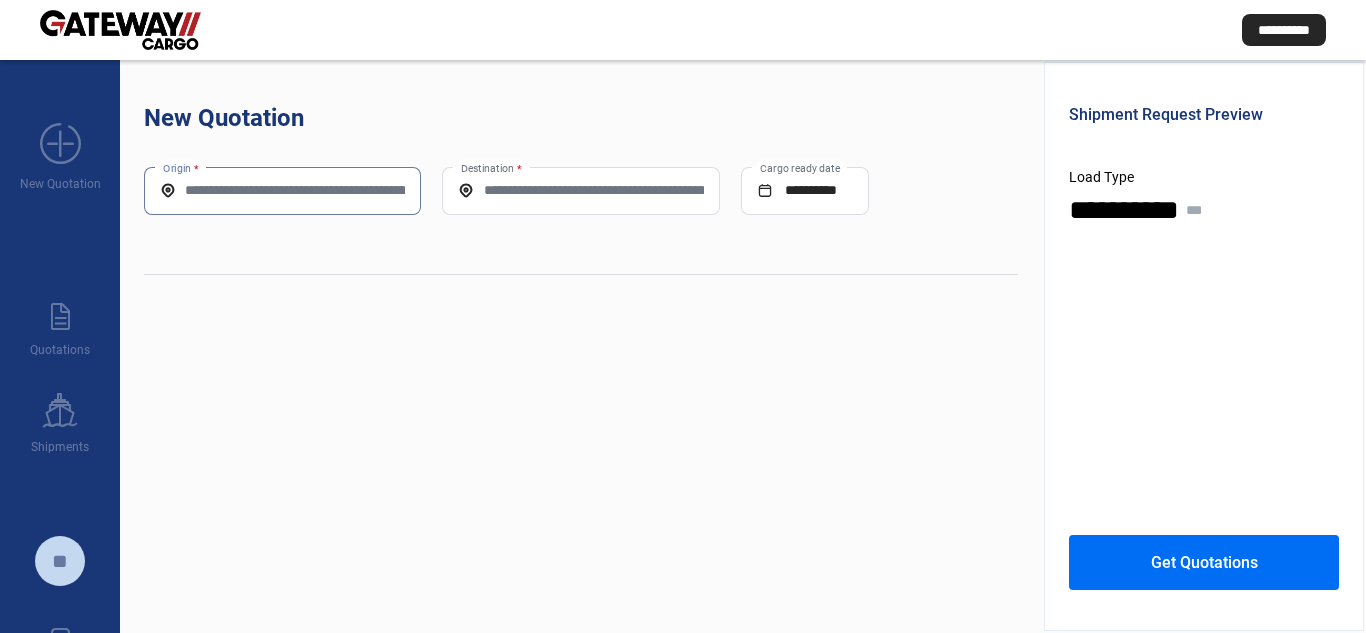 click on "Origin *" at bounding box center [282, 190] 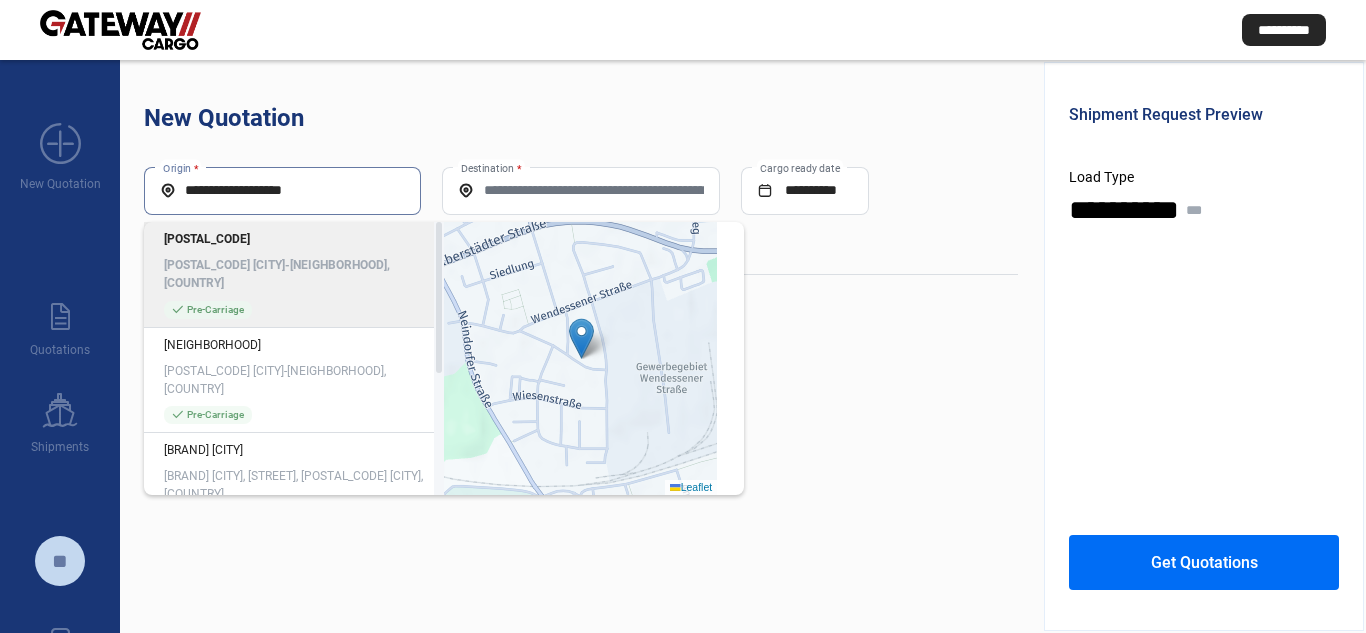 click on "**********" at bounding box center (282, 190) 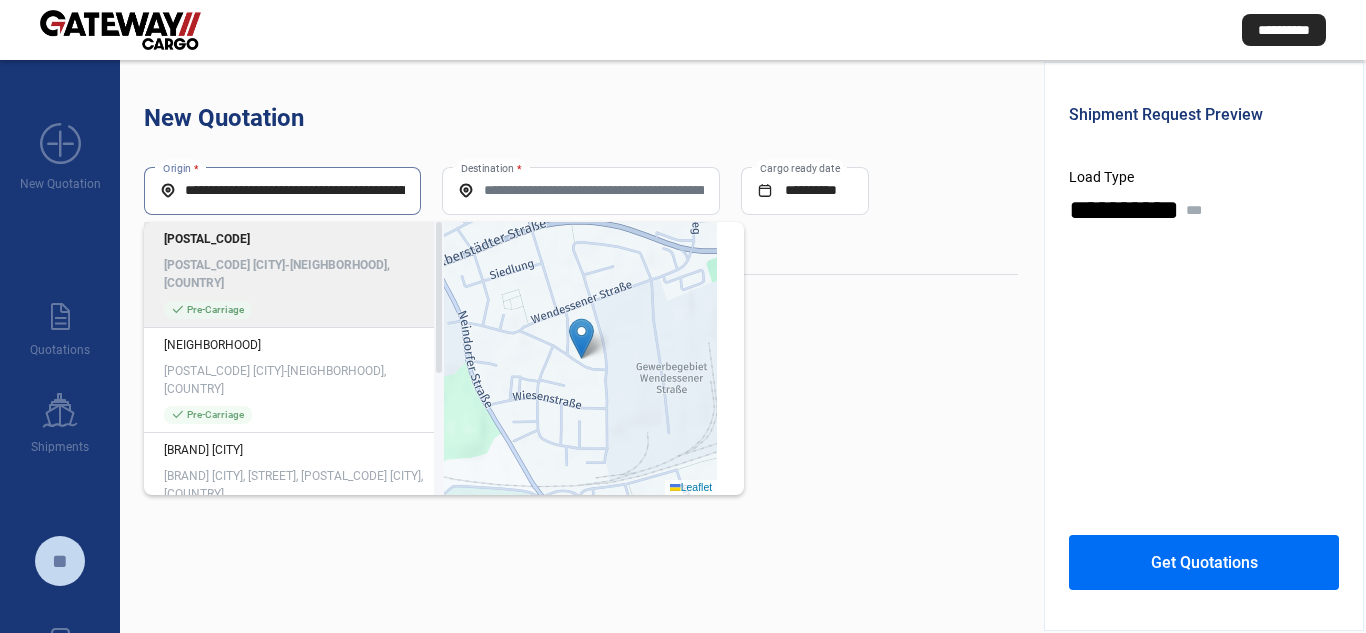 scroll, scrollTop: 0, scrollLeft: 75, axis: horizontal 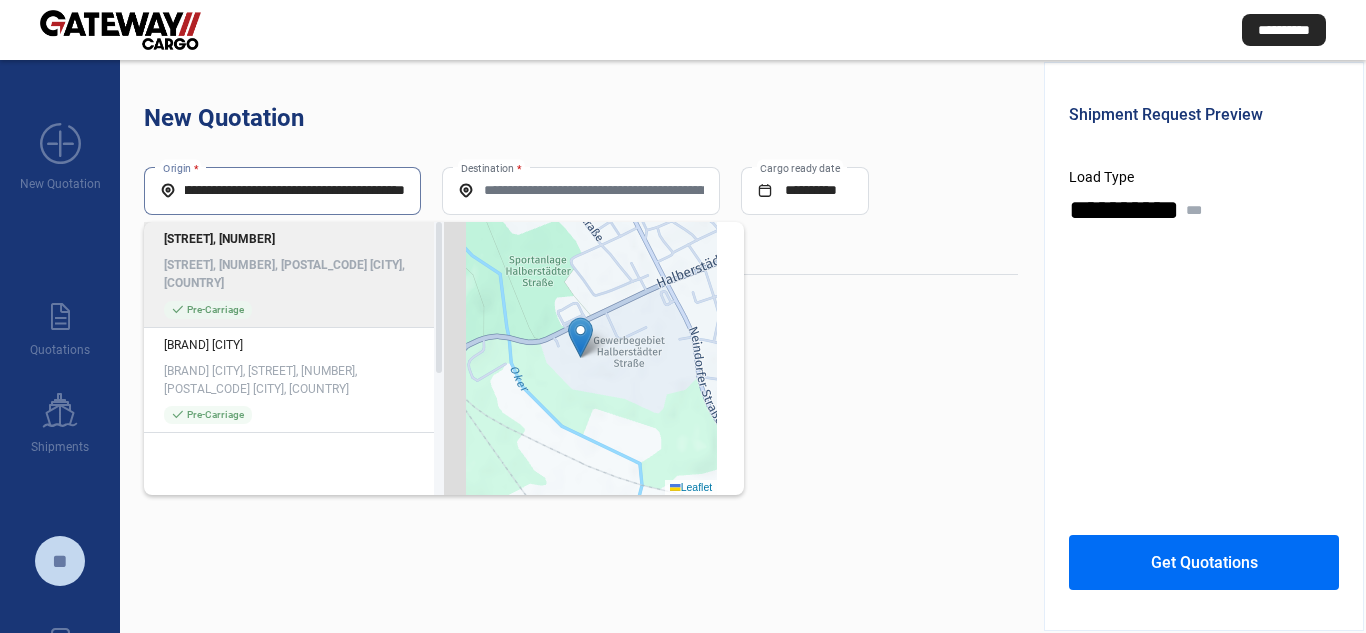 type on "**********" 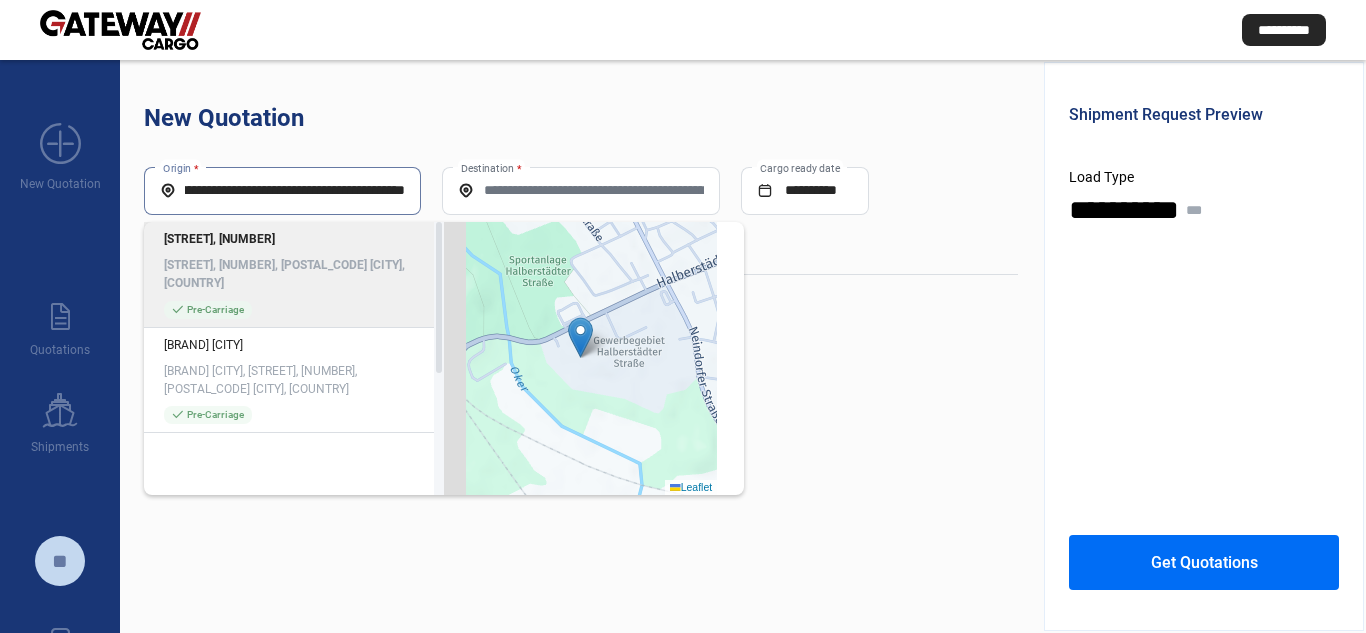 scroll, scrollTop: 0, scrollLeft: 0, axis: both 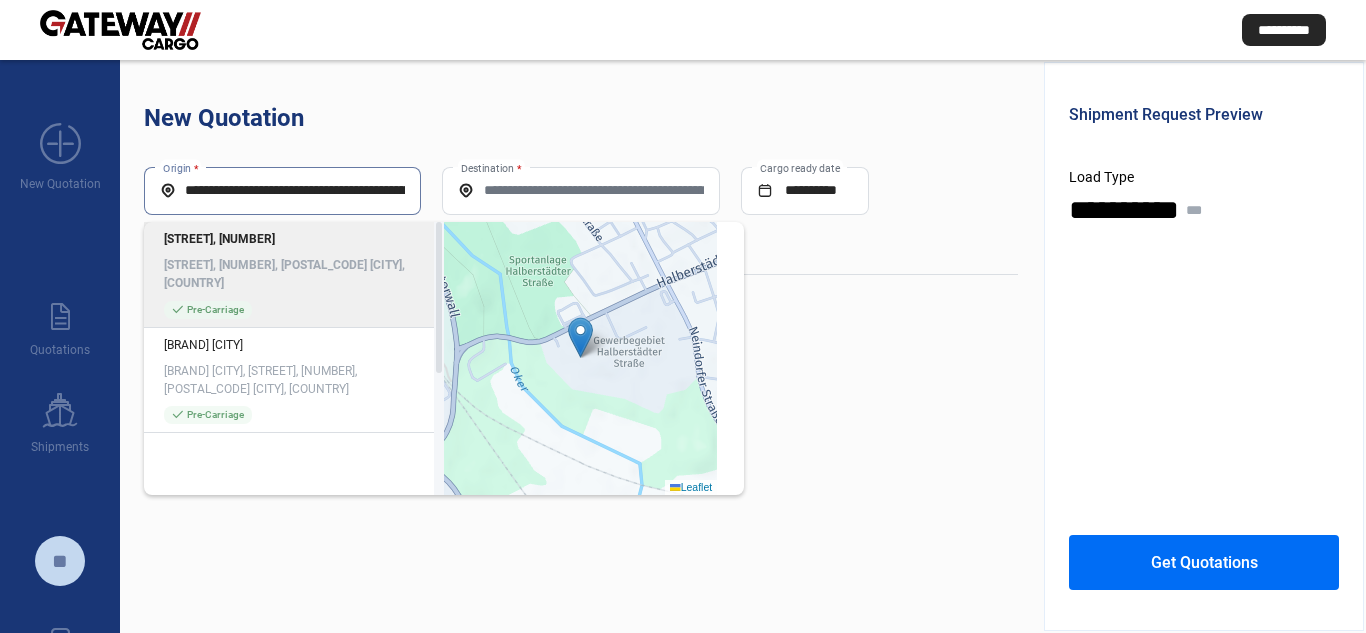 click on "[STREET], [NUMBER], [POSTAL_CODE] [CITY], [COUNTRY]" at bounding box center [294, 274] 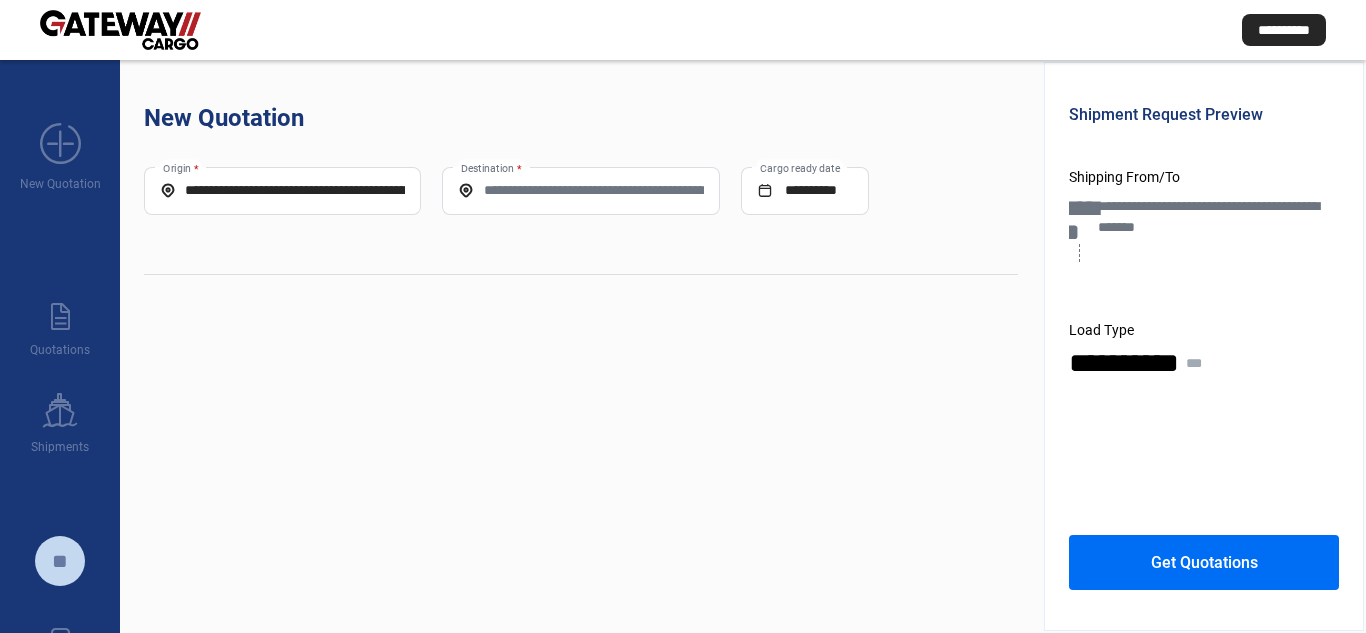 click on "Destination *" at bounding box center [580, 191] 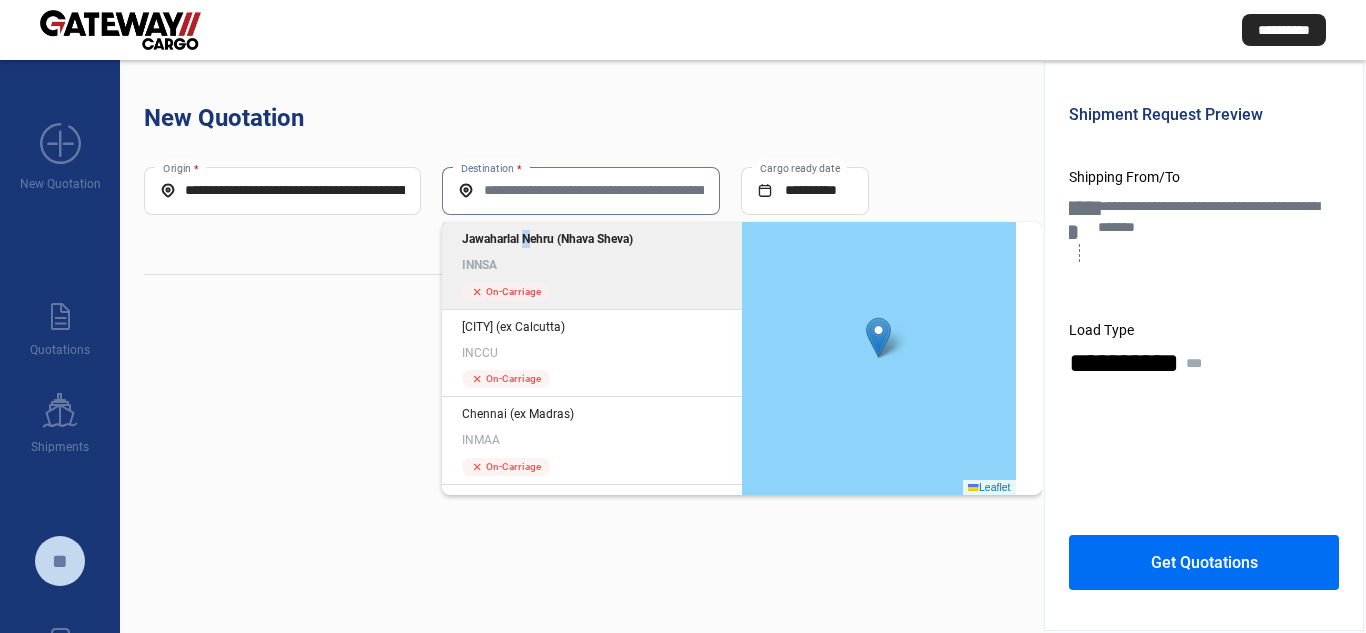 click on "Jawaharlal Nehru (Nhava Sheva)" at bounding box center (592, 239) 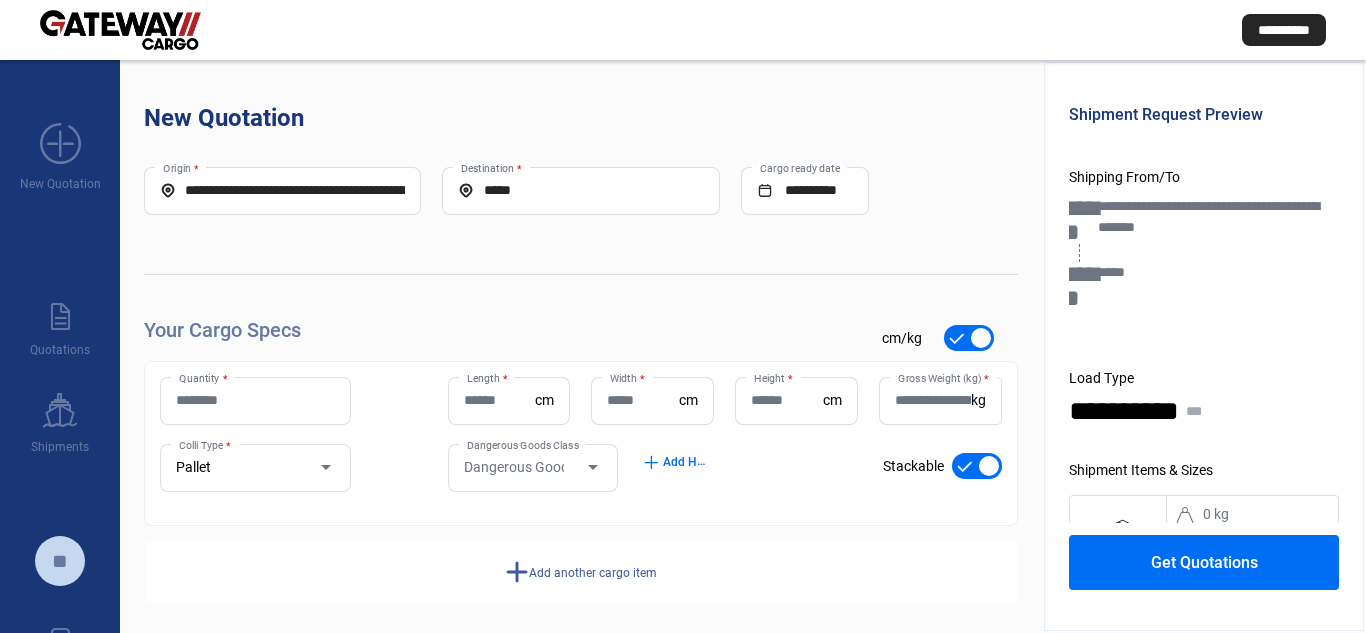 click on "Quantity *" at bounding box center (255, 400) 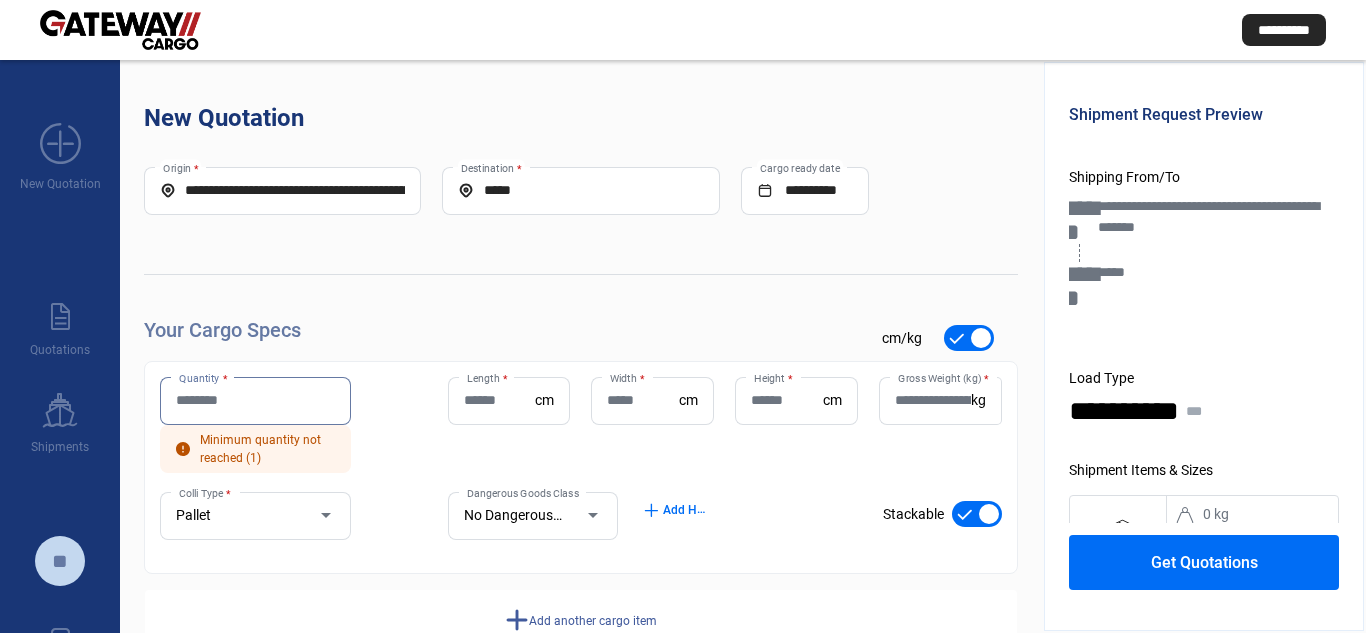 click on "Quantity *" at bounding box center [255, 400] 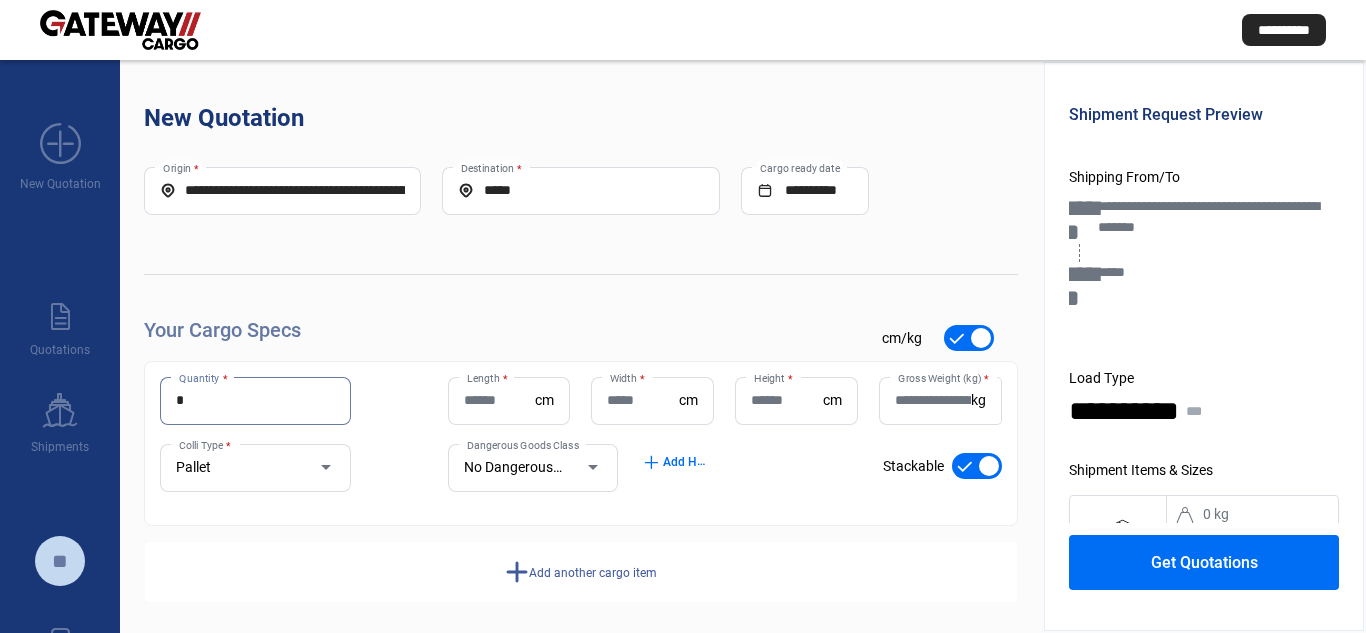 type on "*" 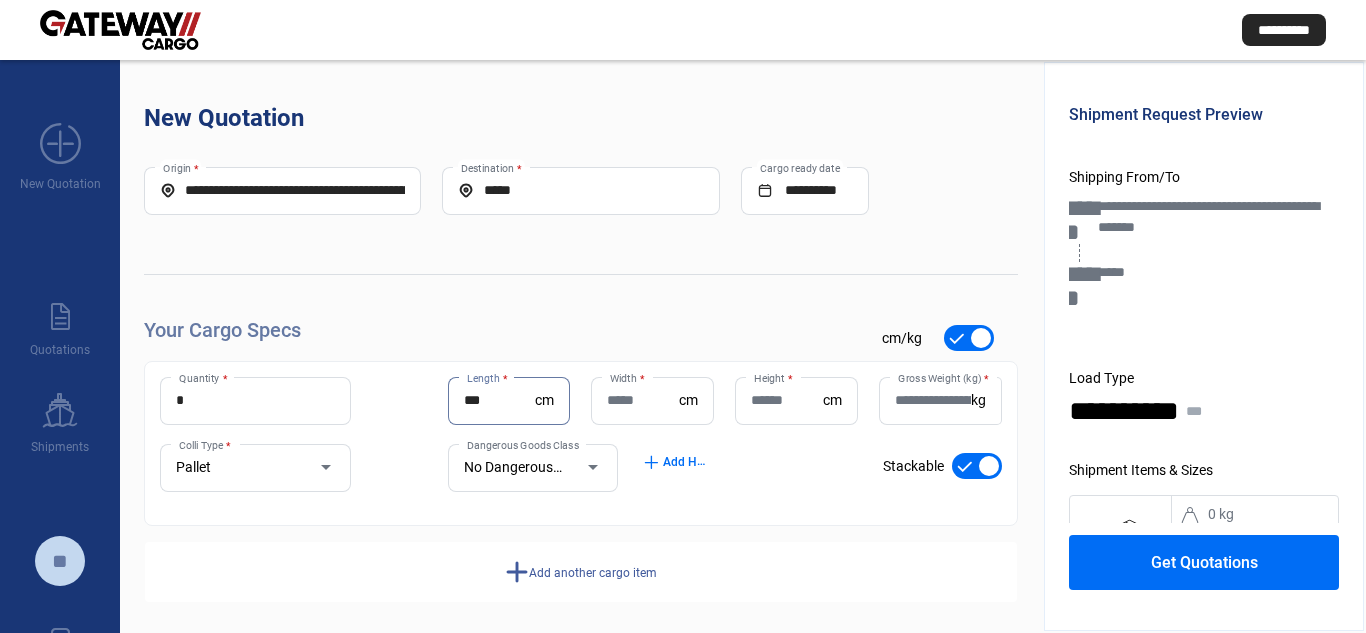 type on "***" 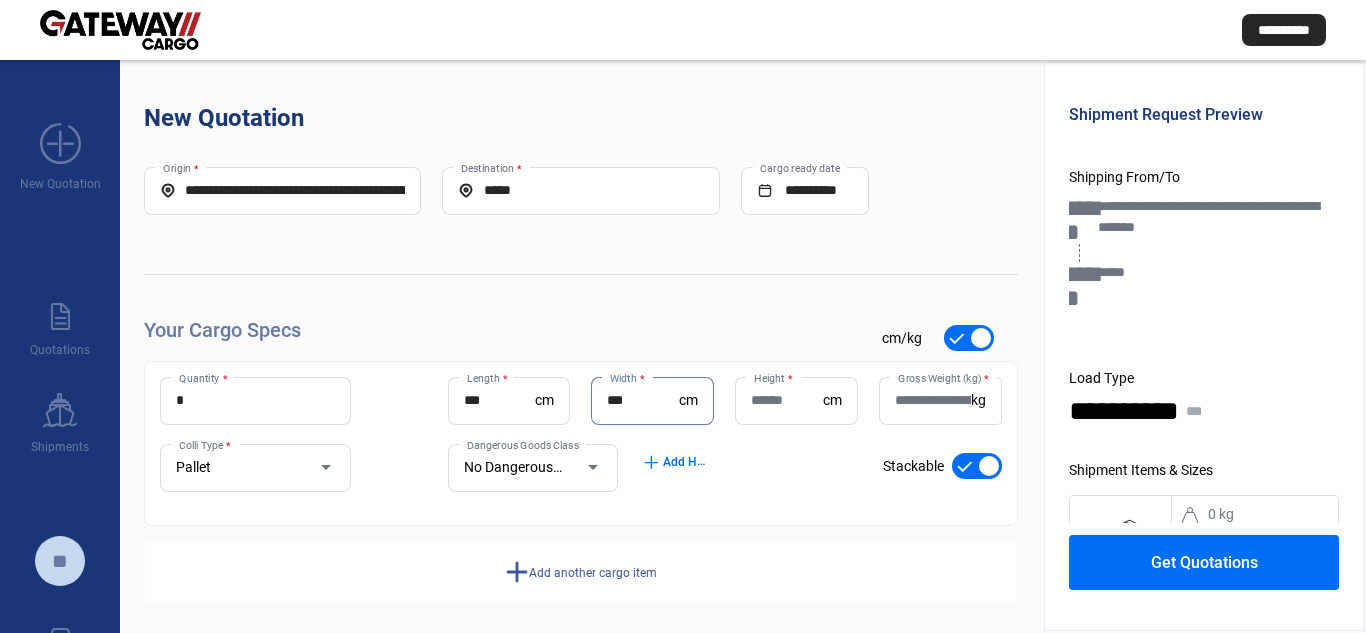 type on "***" 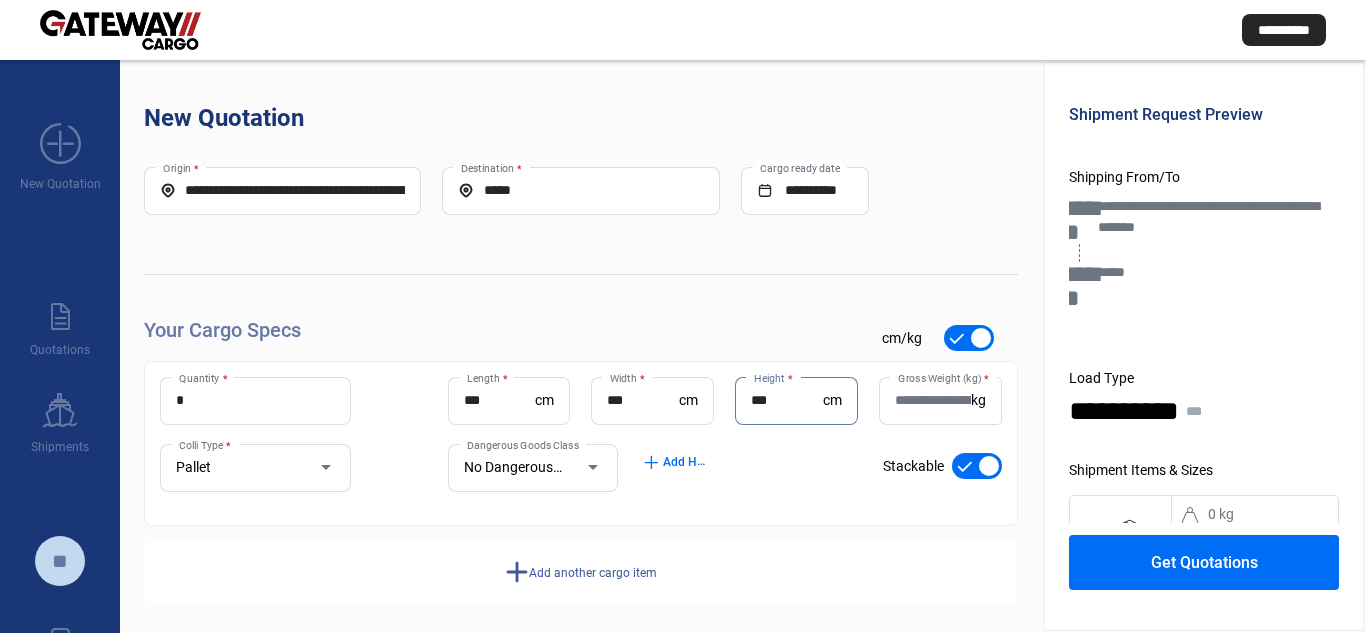 type on "***" 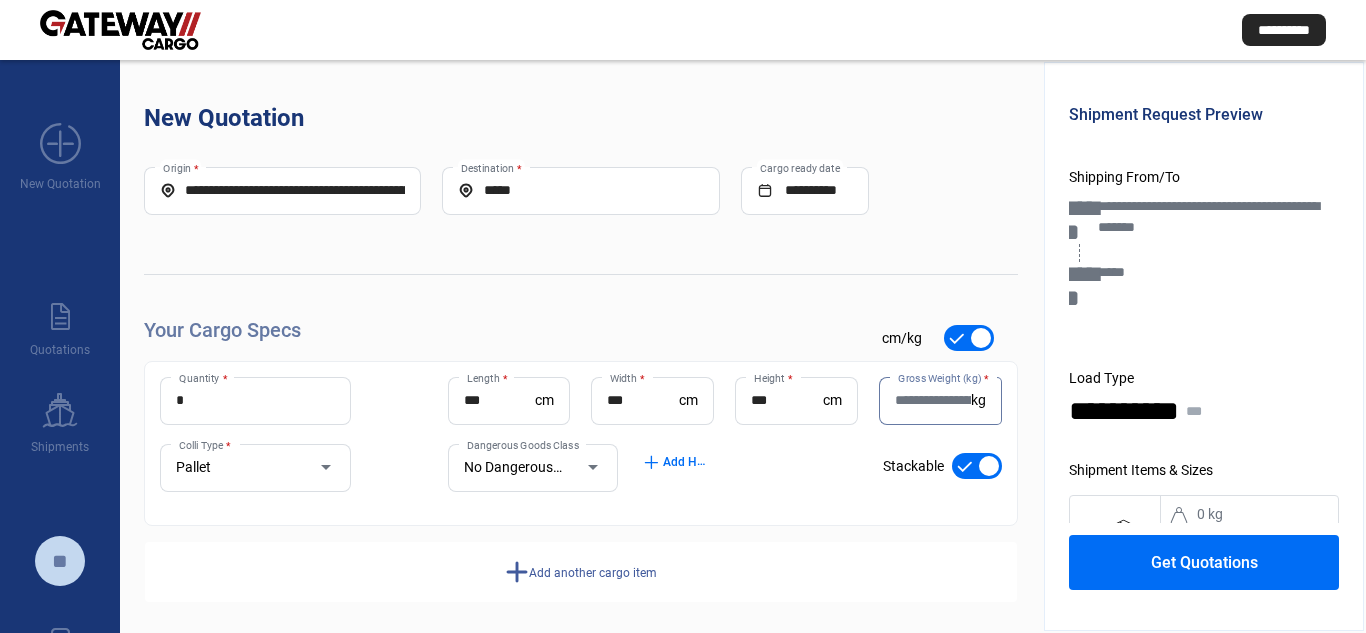paste on "***" 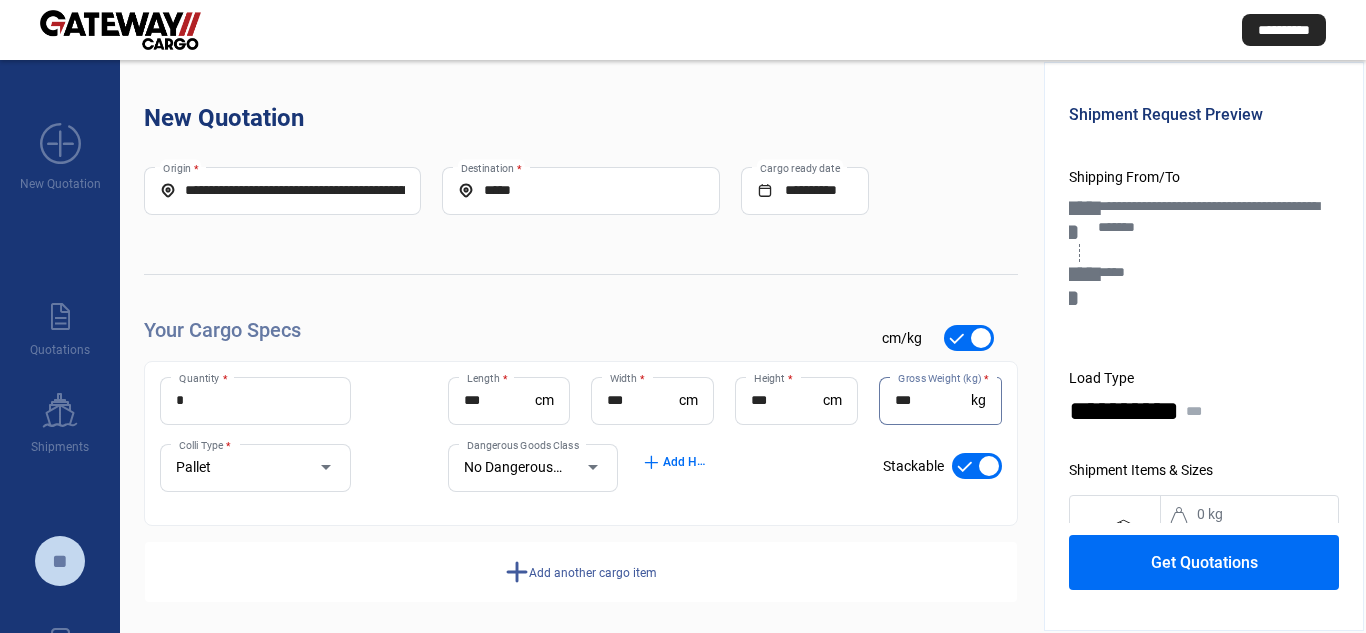 type on "***" 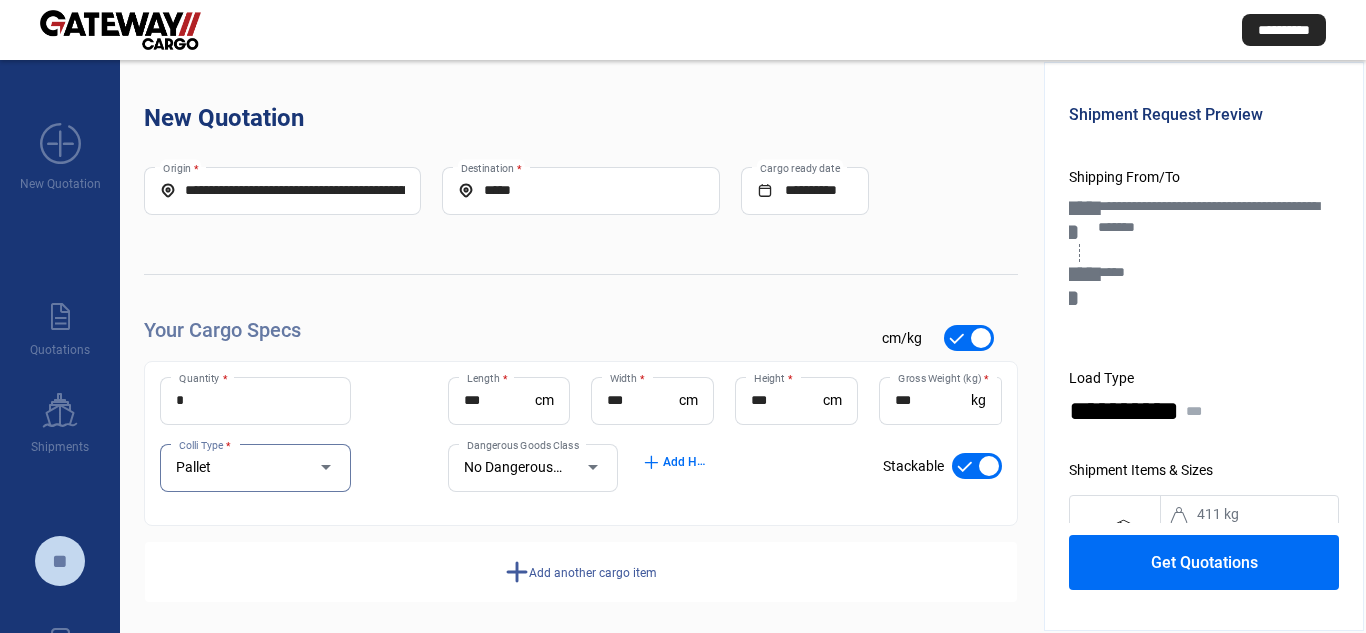 click at bounding box center [977, 466] 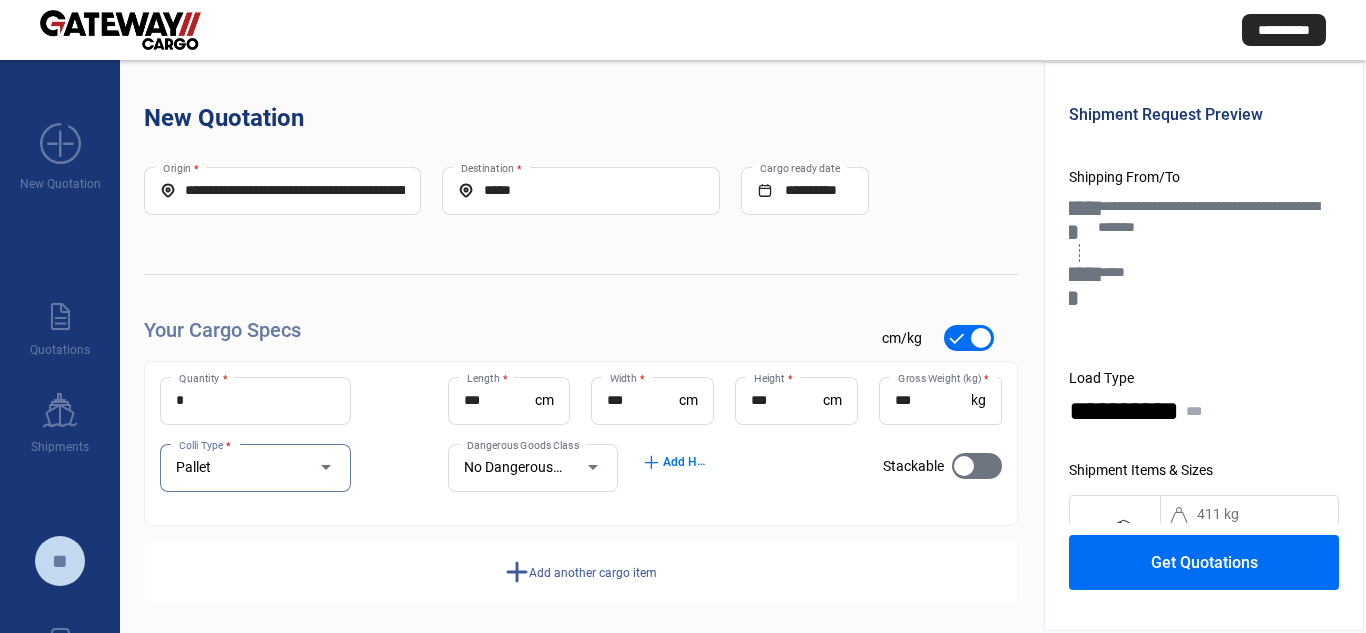 click on "Pallet" at bounding box center [236, 468] 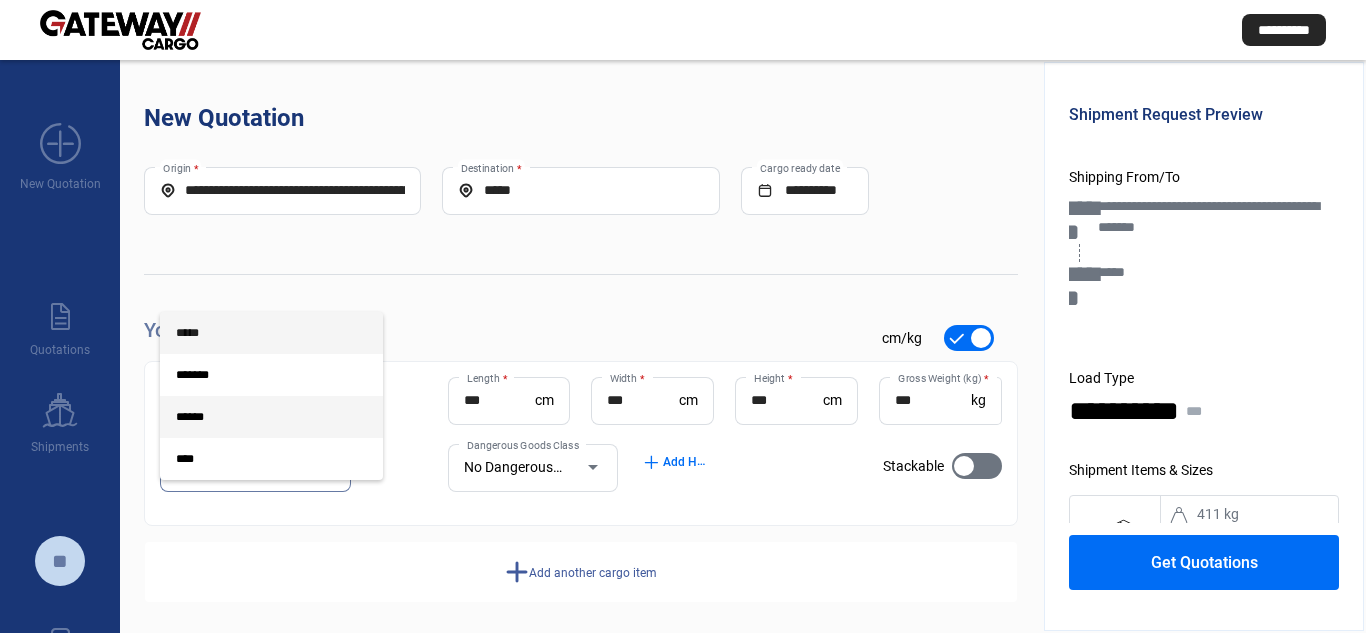 click on "*****" at bounding box center (255, 333) 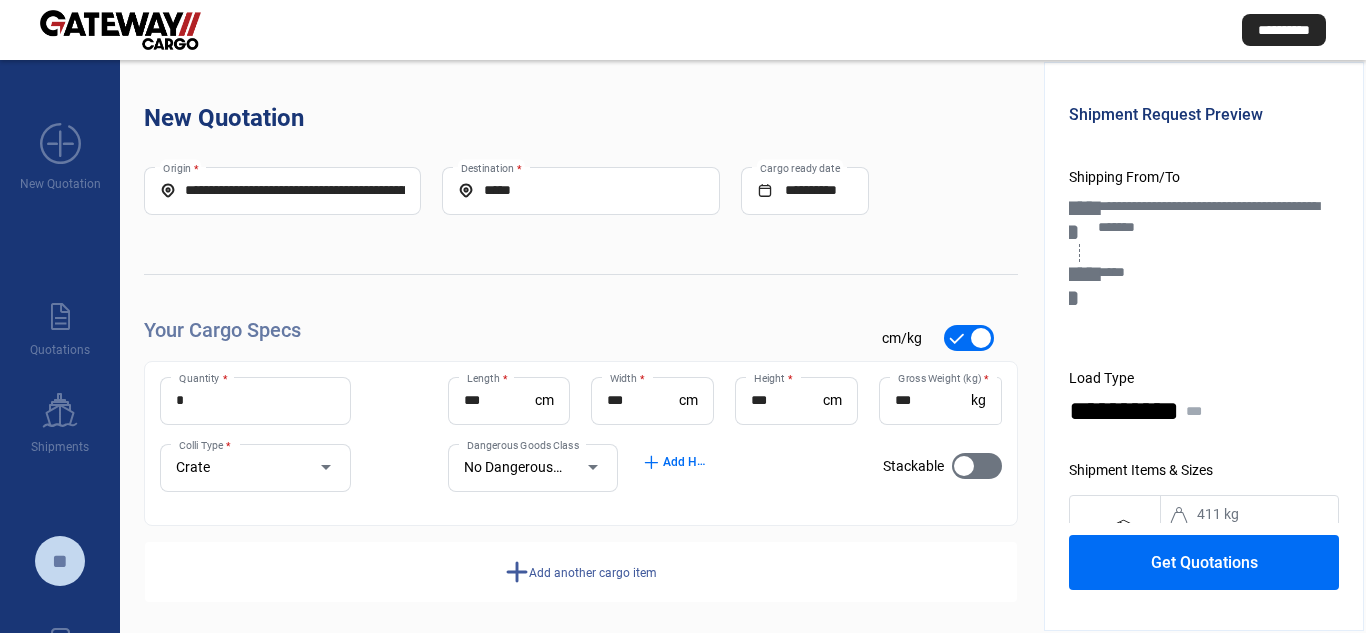 click on "Get Quotations" at bounding box center [1204, 562] 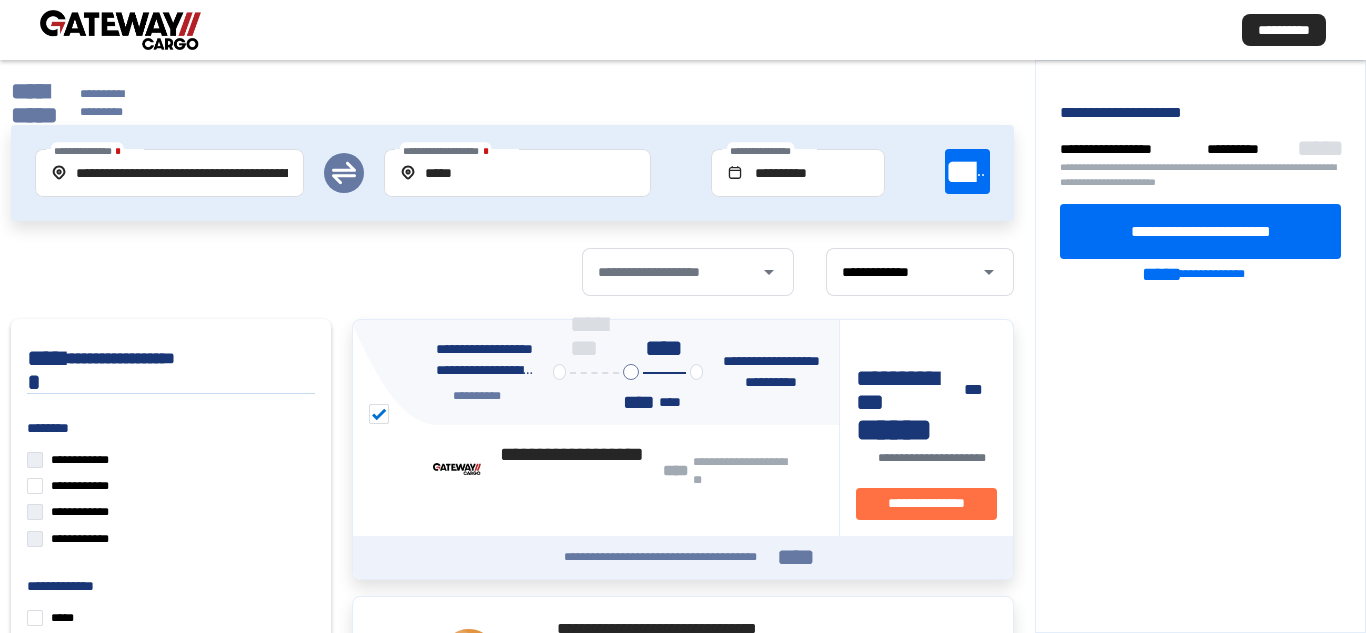 drag, startPoint x: 1208, startPoint y: 221, endPoint x: 1206, endPoint y: 231, distance: 10.198039 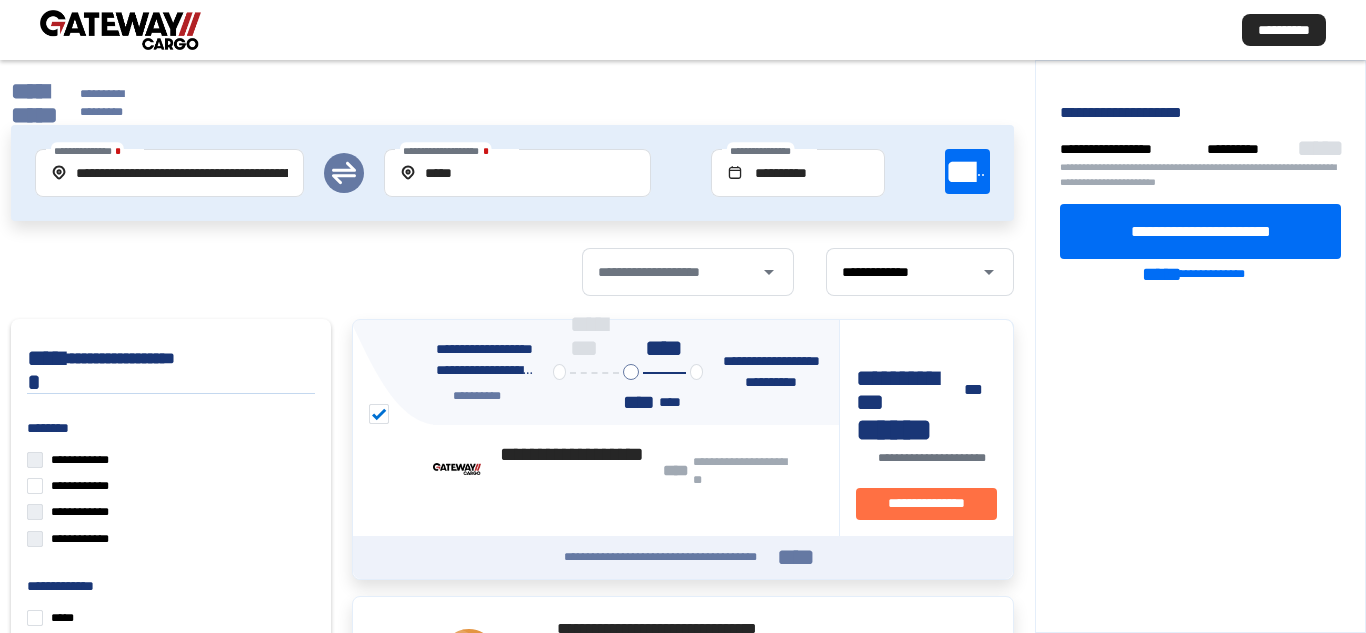 click on "**********" at bounding box center (1201, 230) 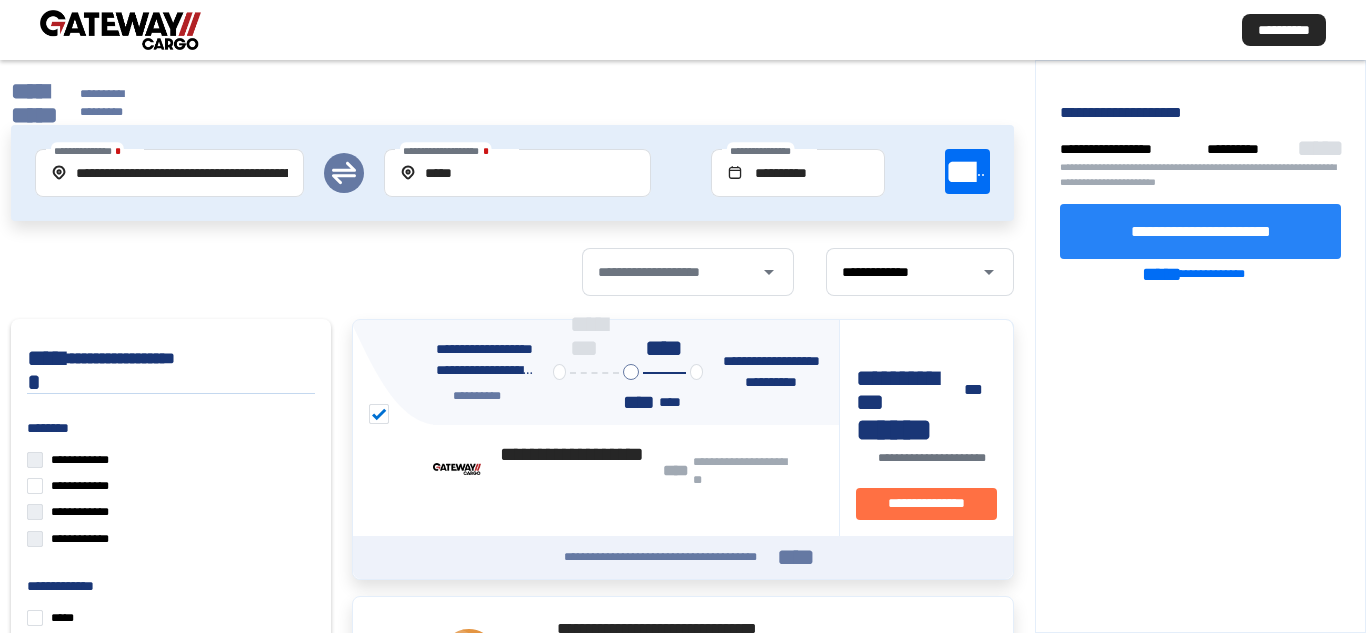 click on "**********" at bounding box center [1200, 231] 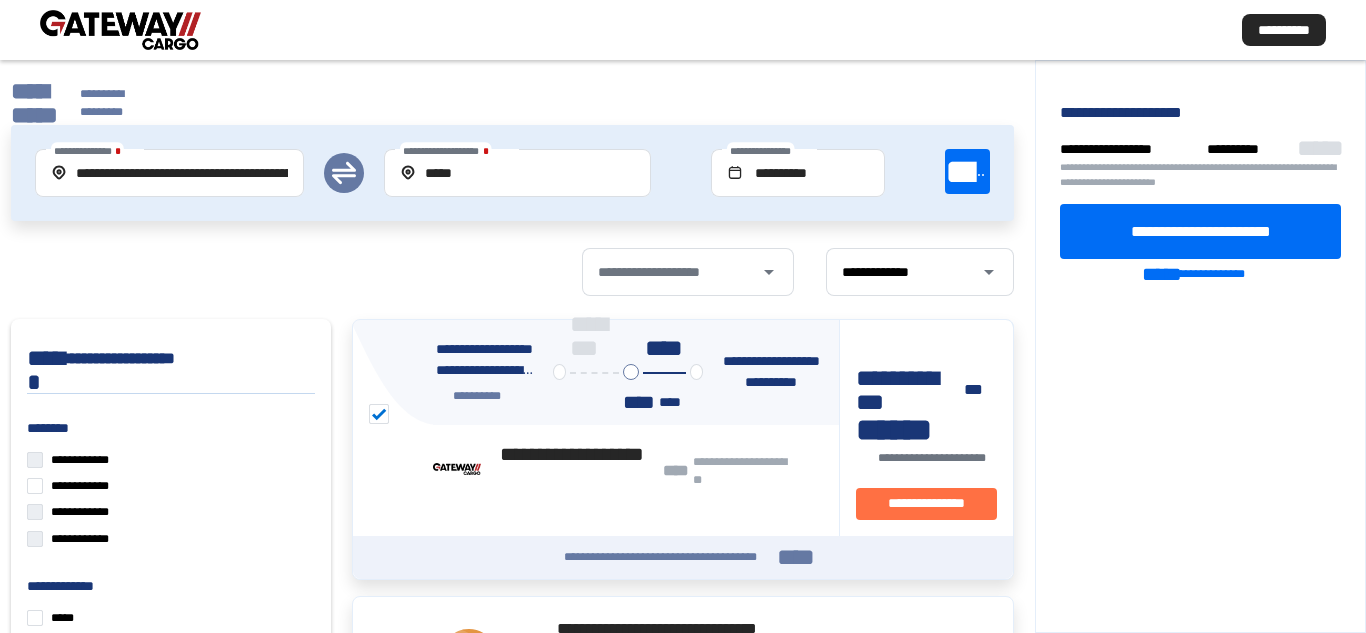 click at bounding box center (120, 30) 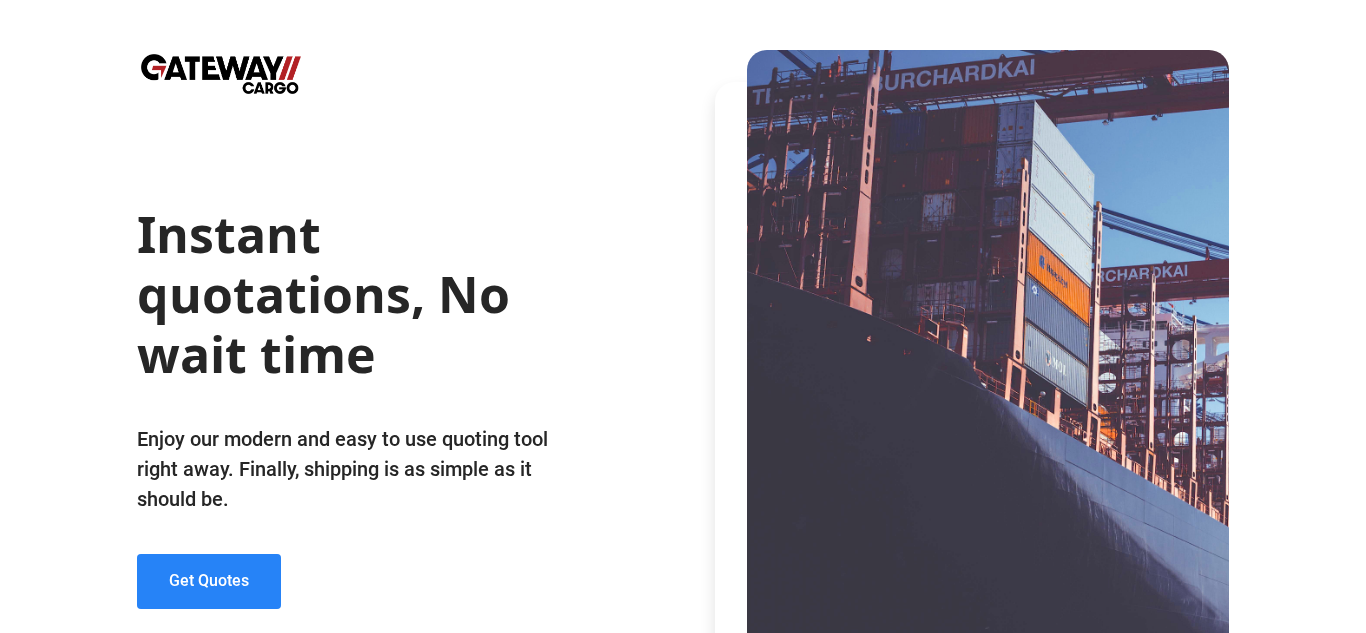 click on "Get Quotes" at bounding box center (209, 581) 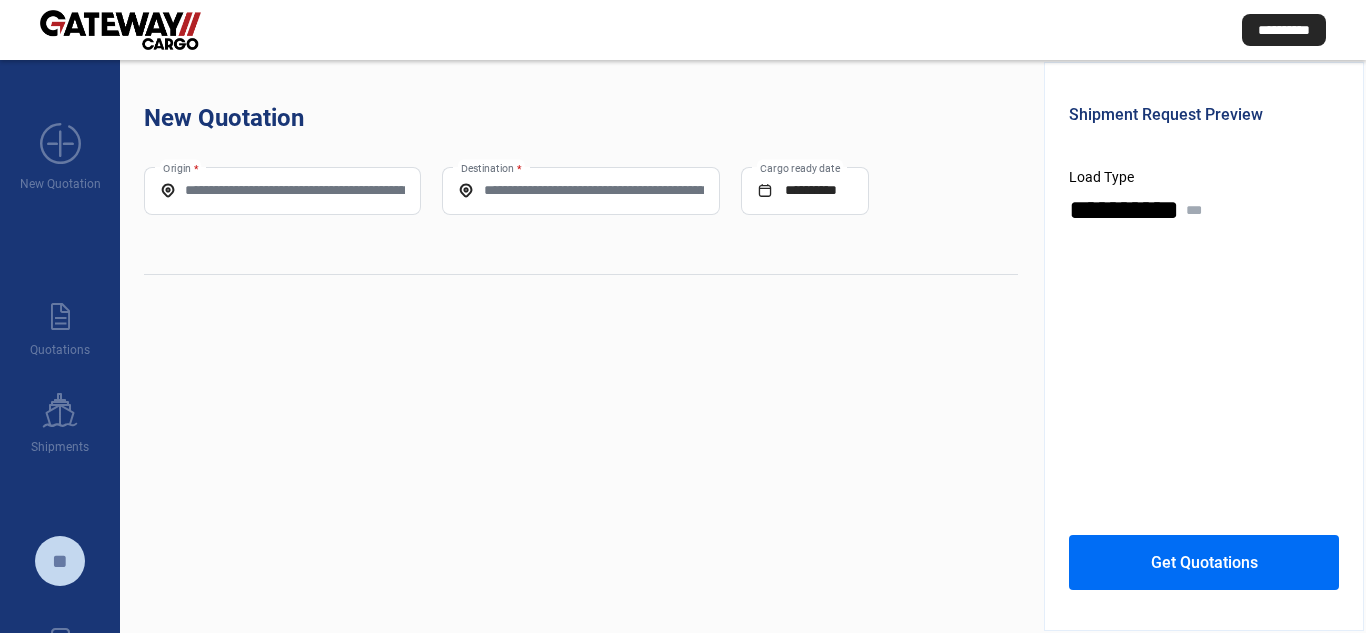 click on "Origin *" at bounding box center [282, 190] 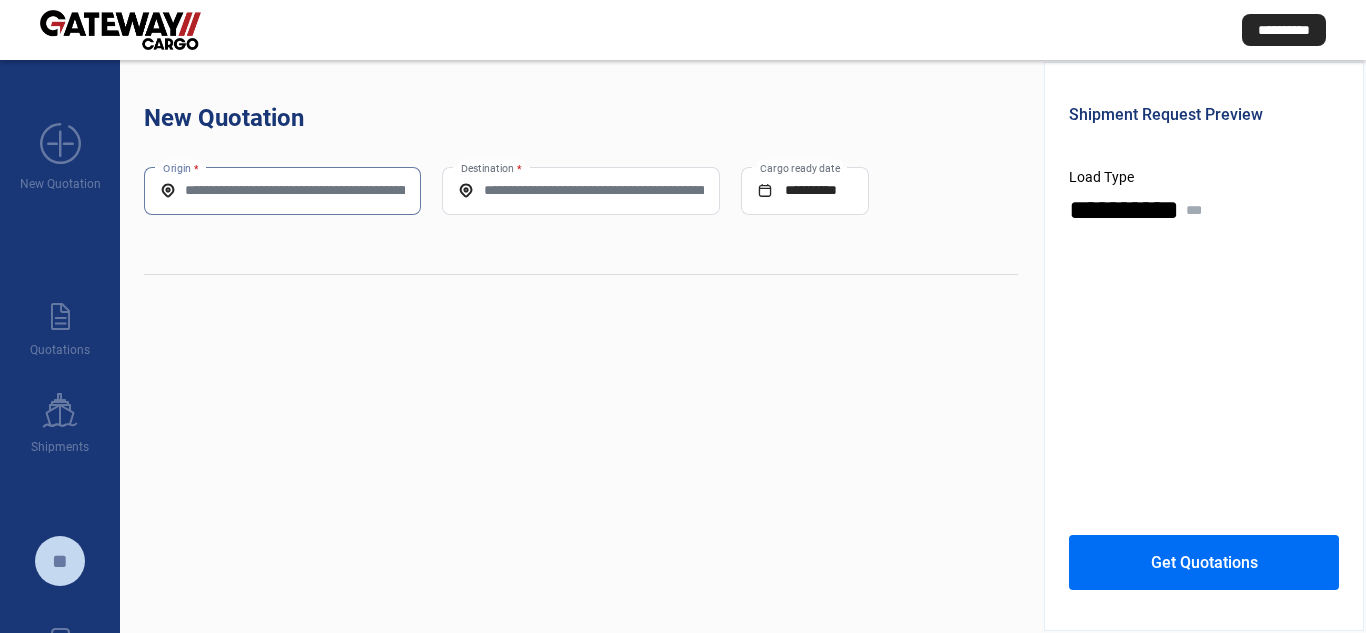 paste on "**********" 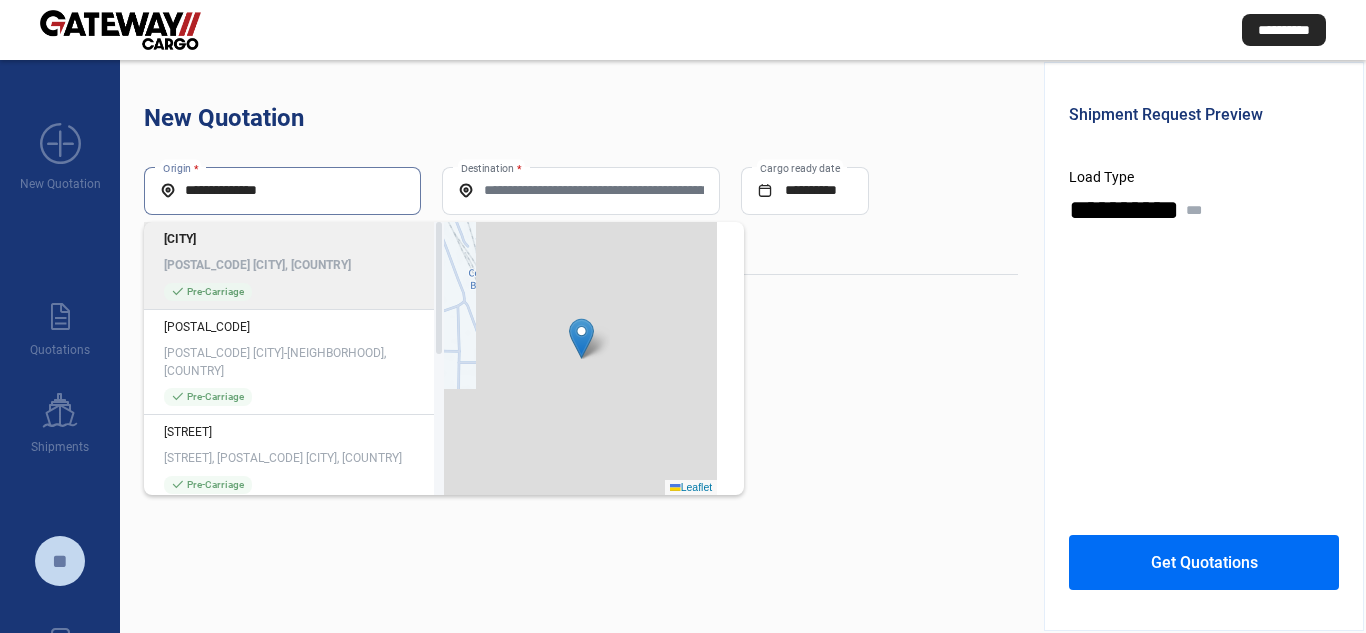 type on "**********" 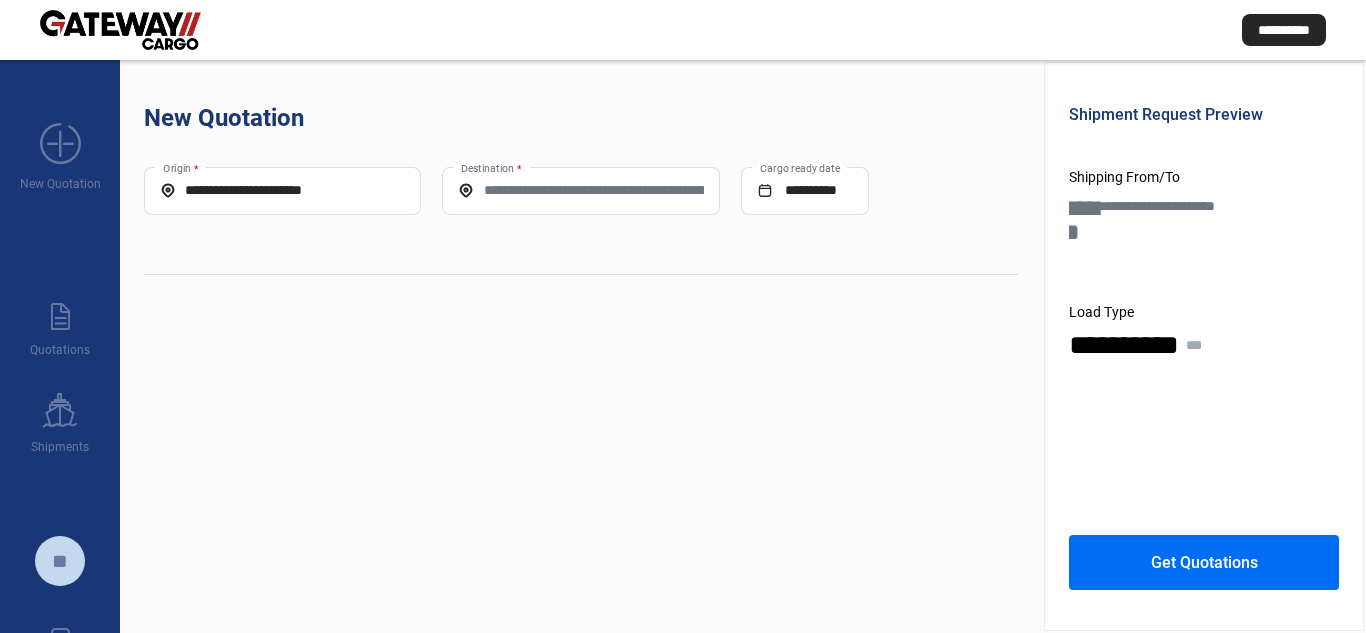 click on "Destination *" at bounding box center [580, 190] 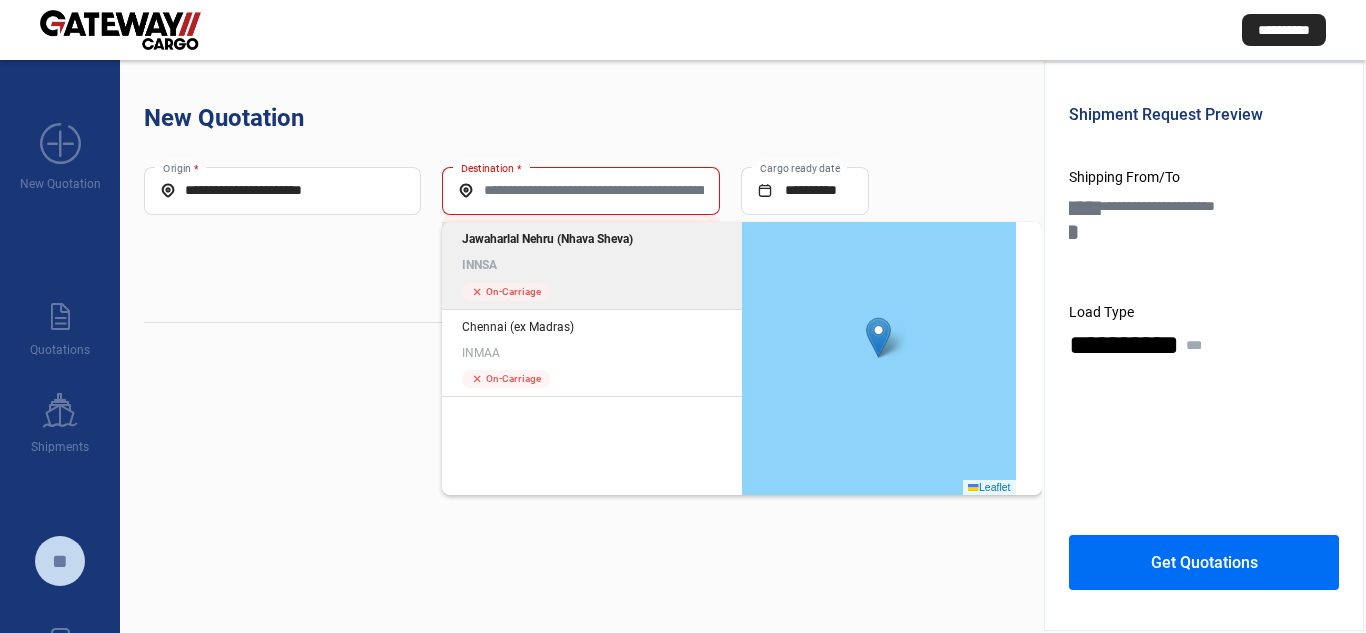 click on "INNSA" at bounding box center (592, 265) 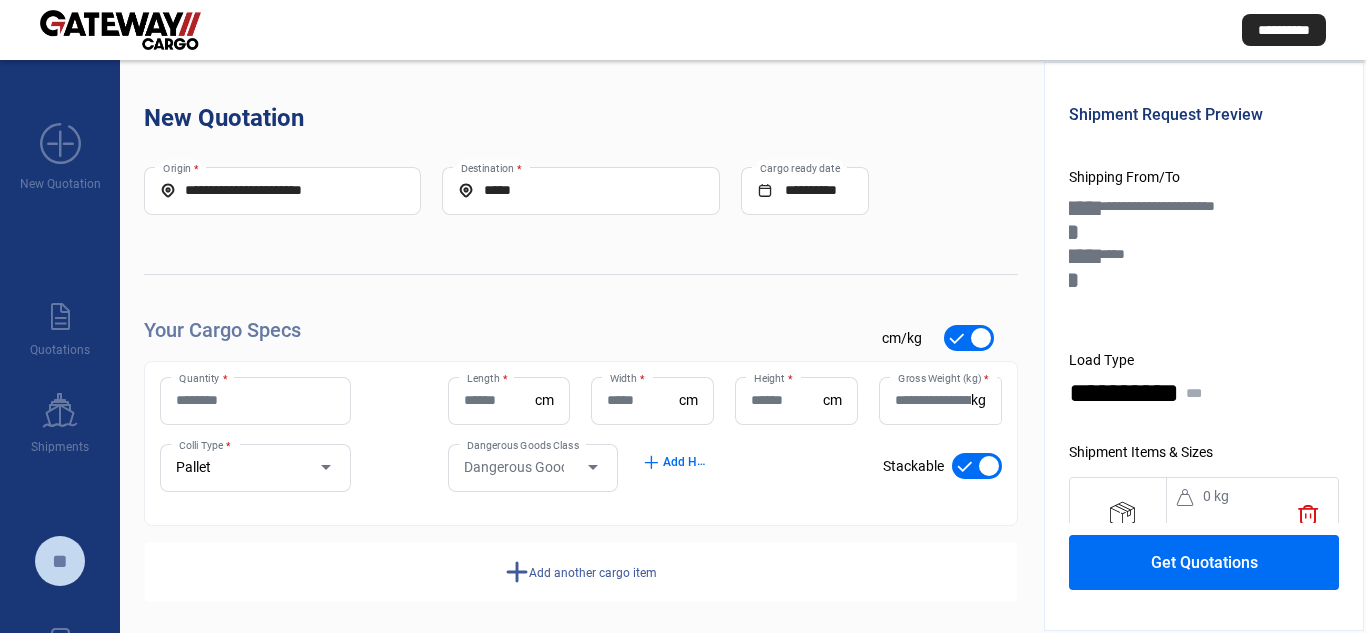 click on "Quantity *" at bounding box center [255, 401] 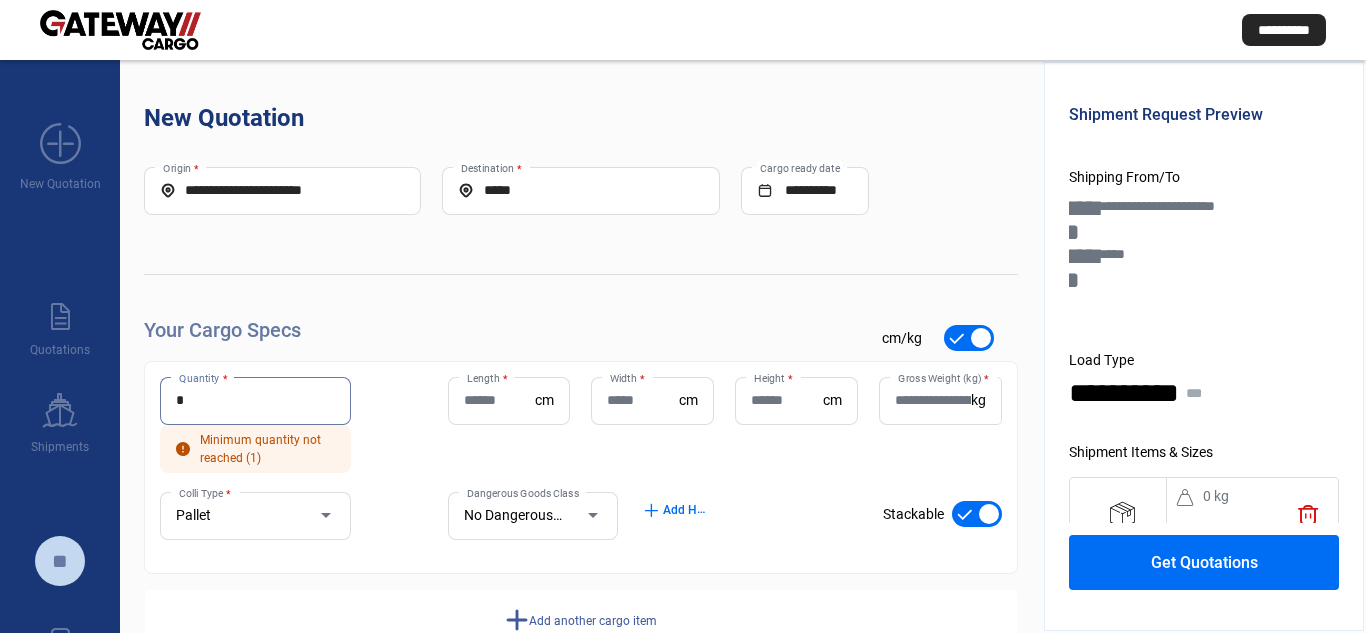type on "*" 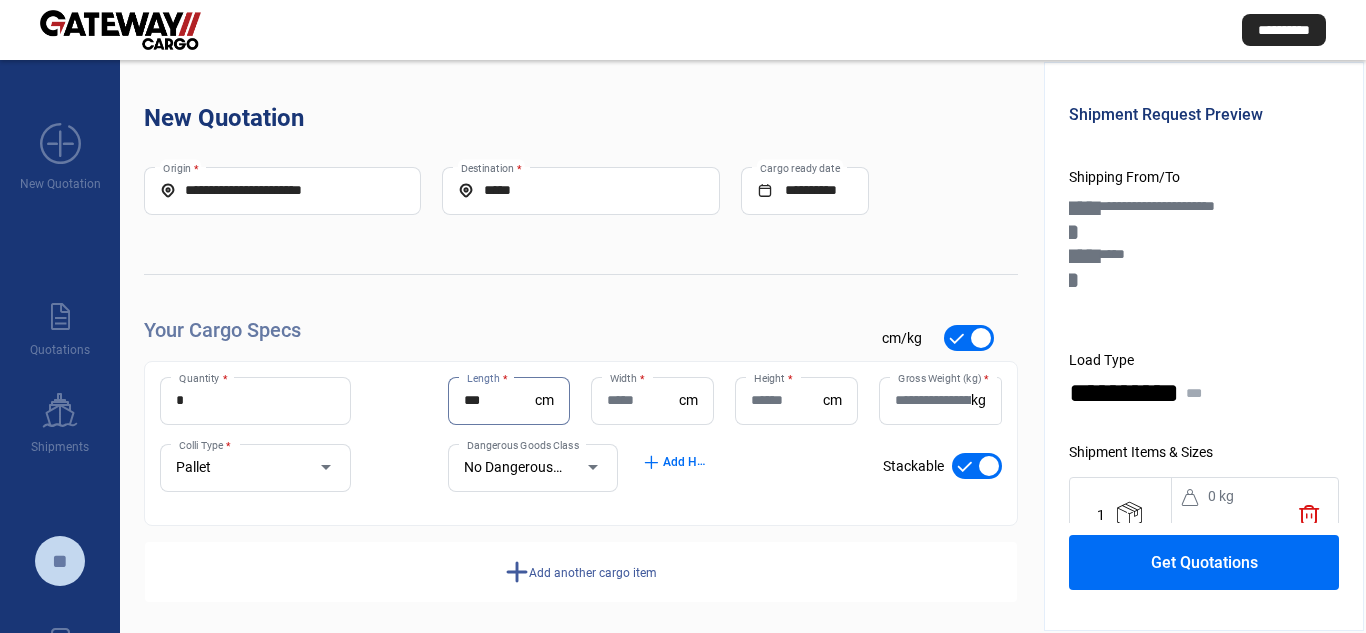 type on "***" 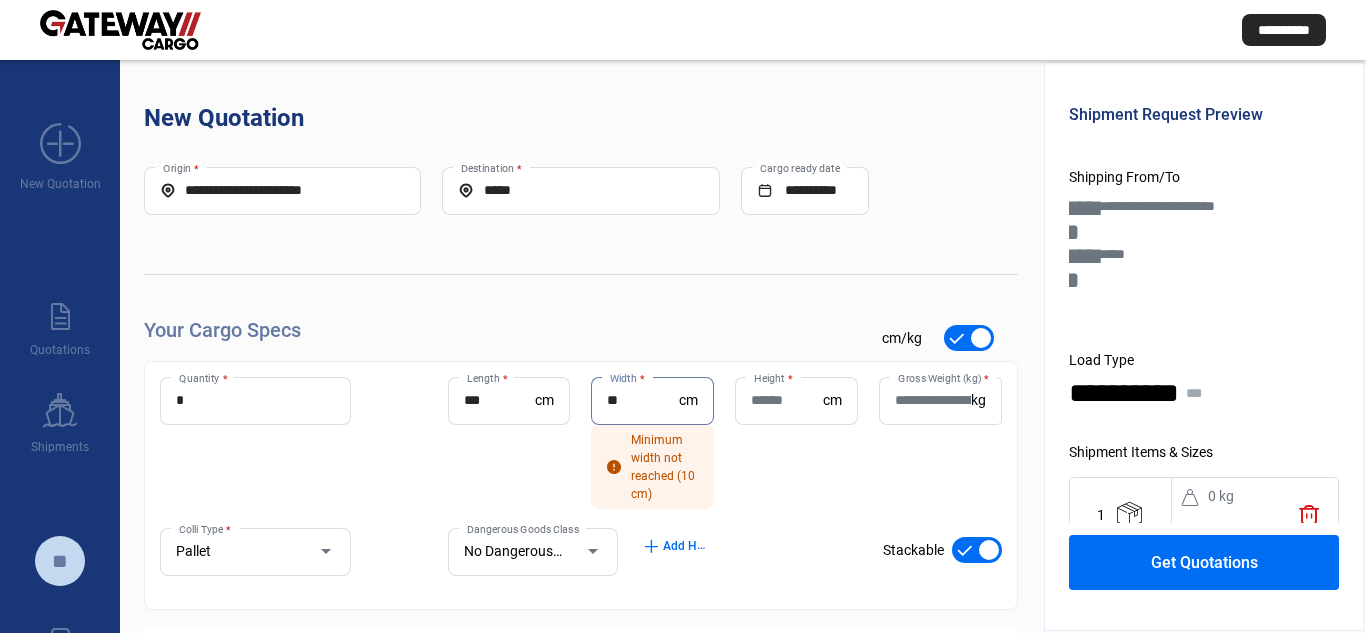 type on "**" 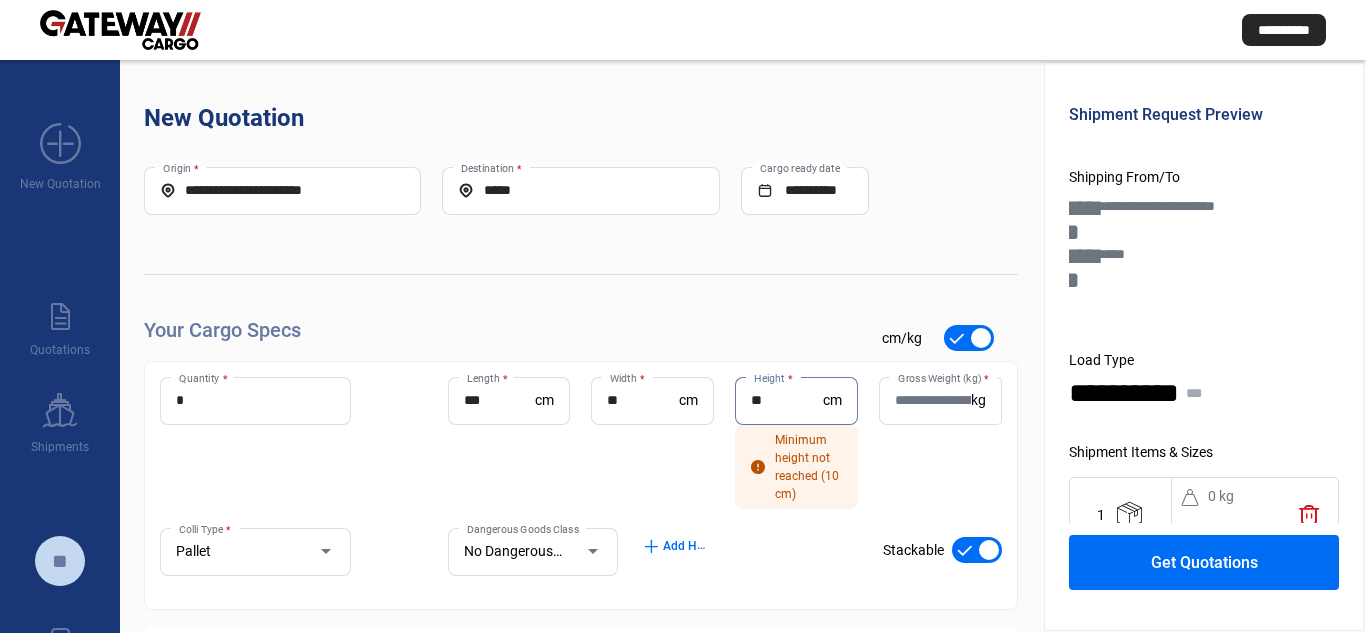 type on "**" 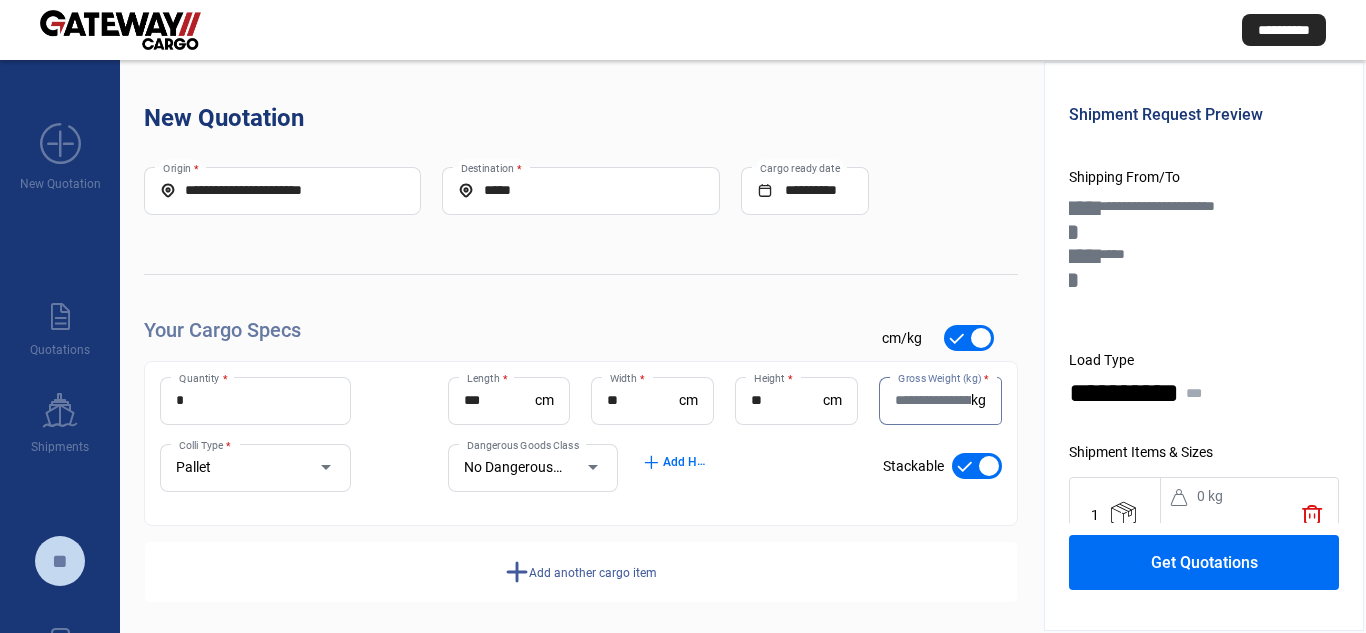 click at bounding box center (977, 466) 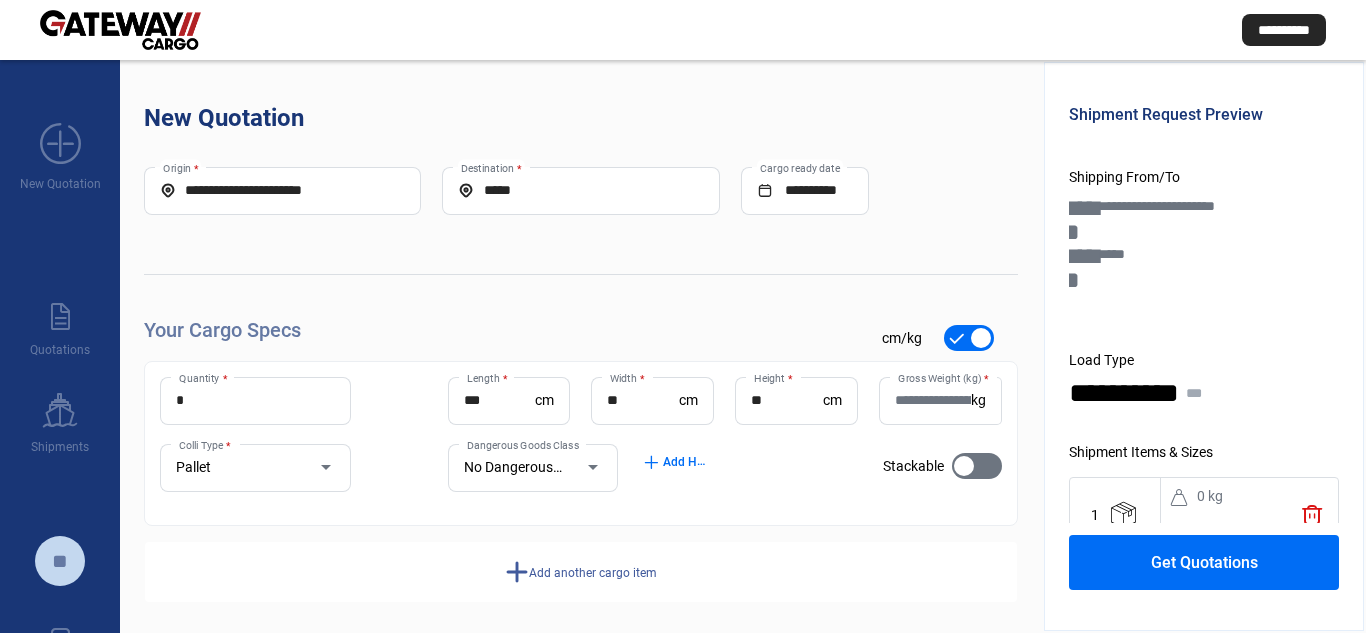 click on "Gross Weight (kg)  *" at bounding box center [933, 400] 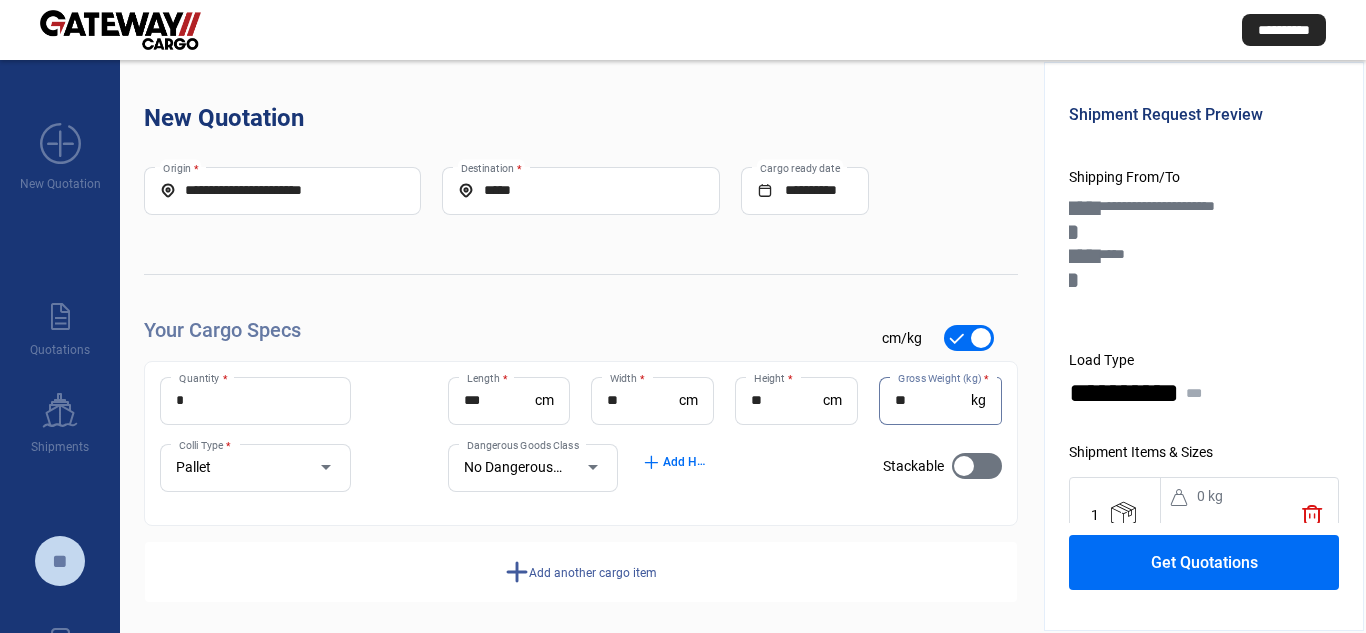 type on "**" 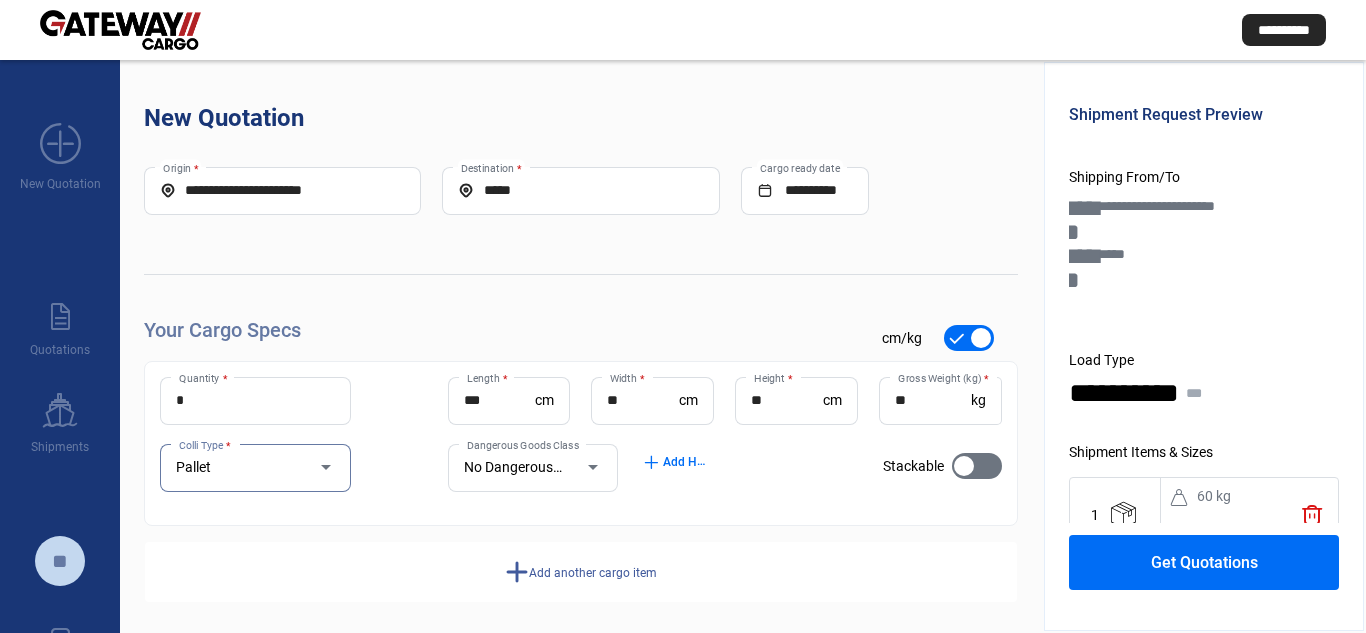 click on "Get Quotations" at bounding box center (1204, 562) 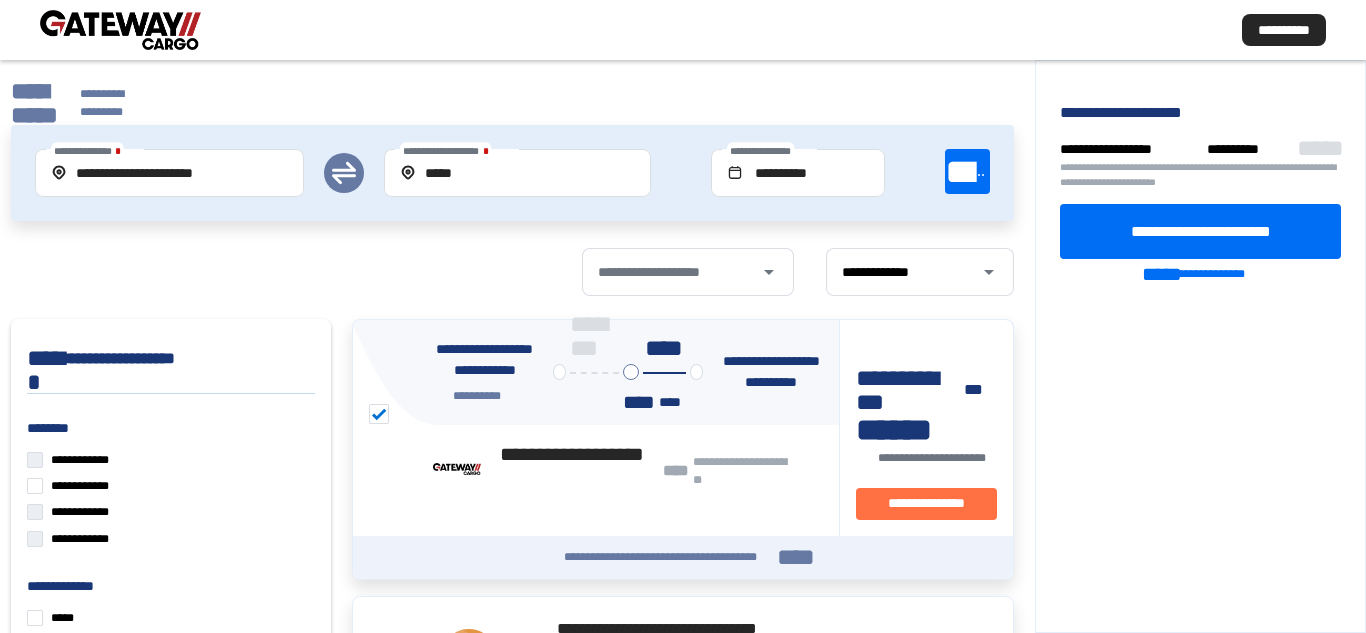 click on "**********" at bounding box center [1200, 231] 